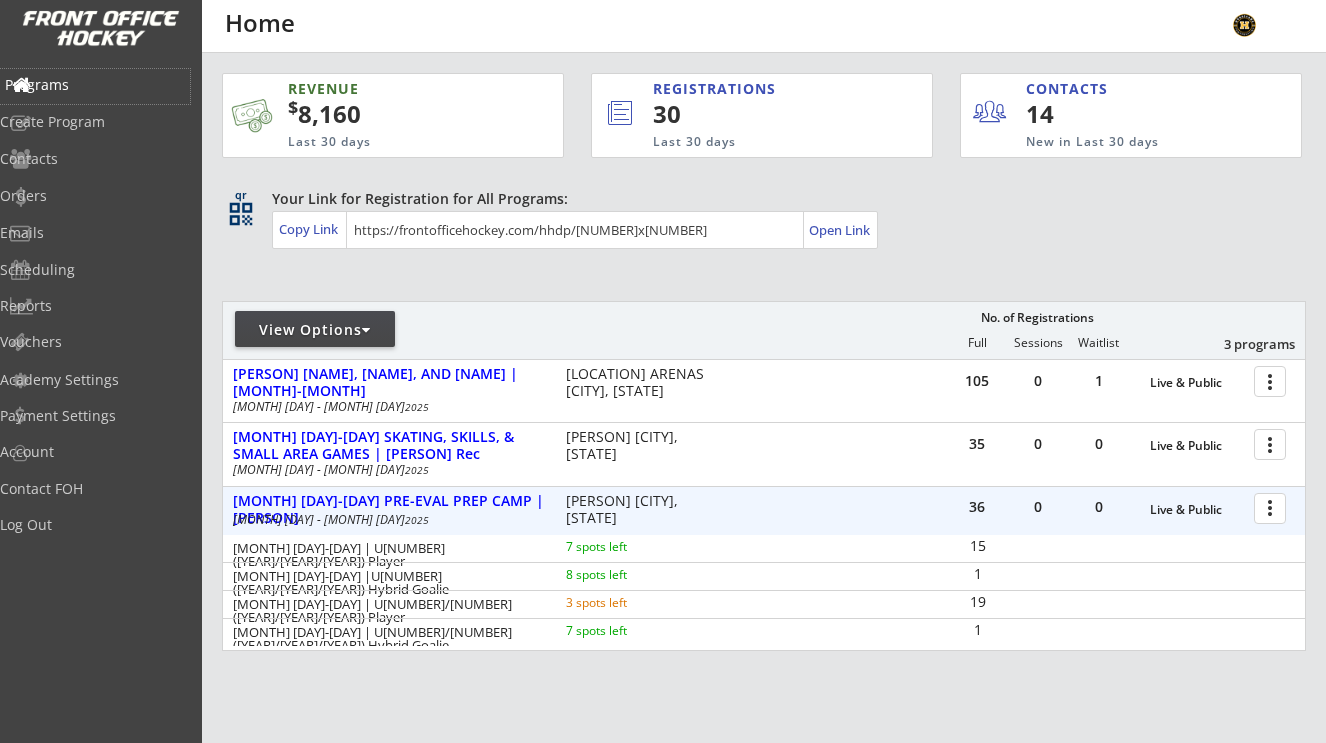 scroll, scrollTop: 0, scrollLeft: 0, axis: both 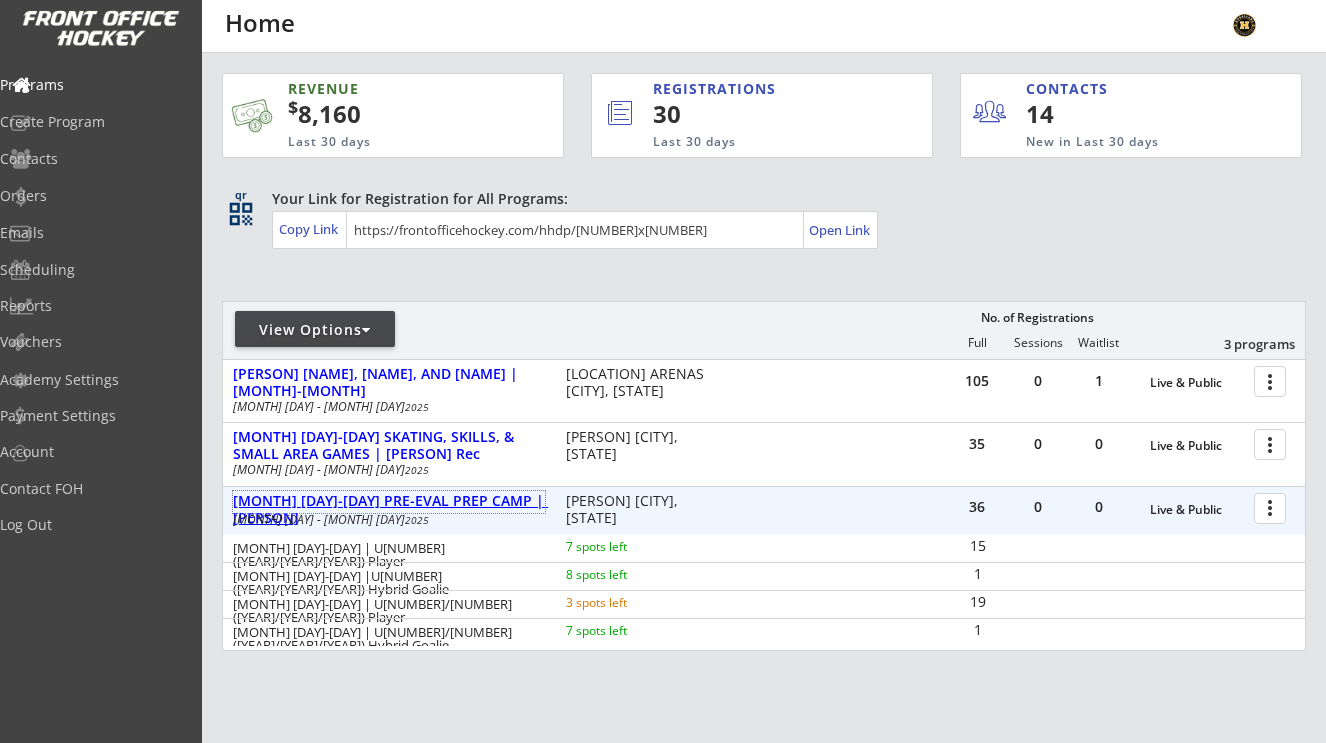 click on "Aug 25-29 PRE-EVAL PREP CAMP | Max Bell" at bounding box center [389, 510] 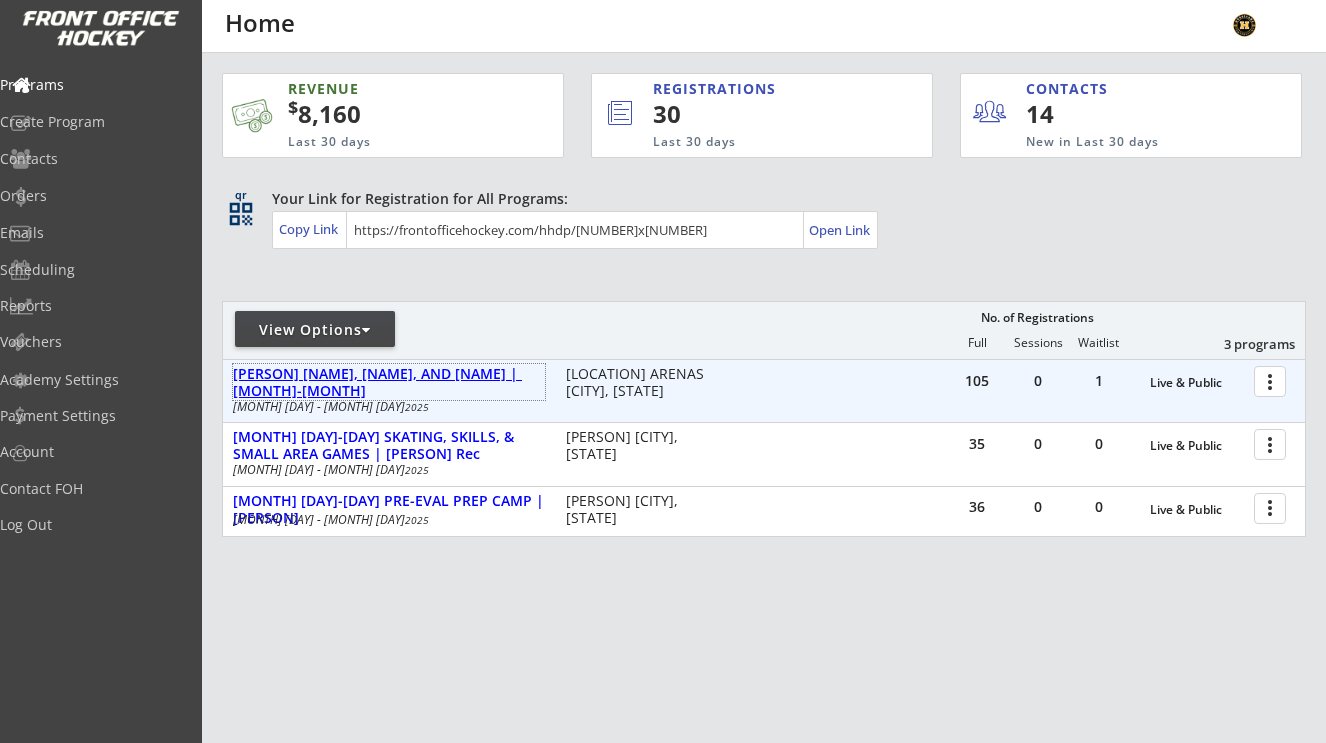 click on "DALLAS ROBBINS TECHNICAL EDGES, SPEED, AND POWER | JUNE-AUG" at bounding box center [389, 383] 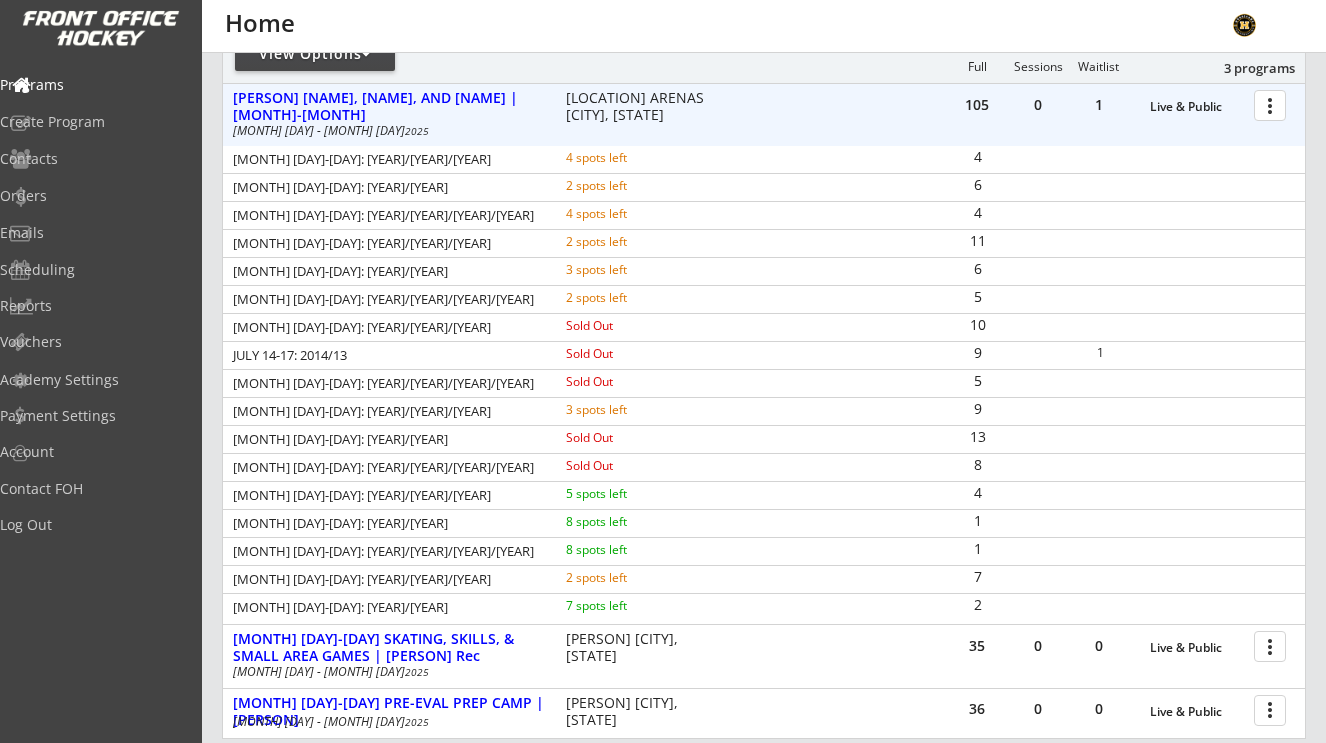 scroll, scrollTop: 288, scrollLeft: 0, axis: vertical 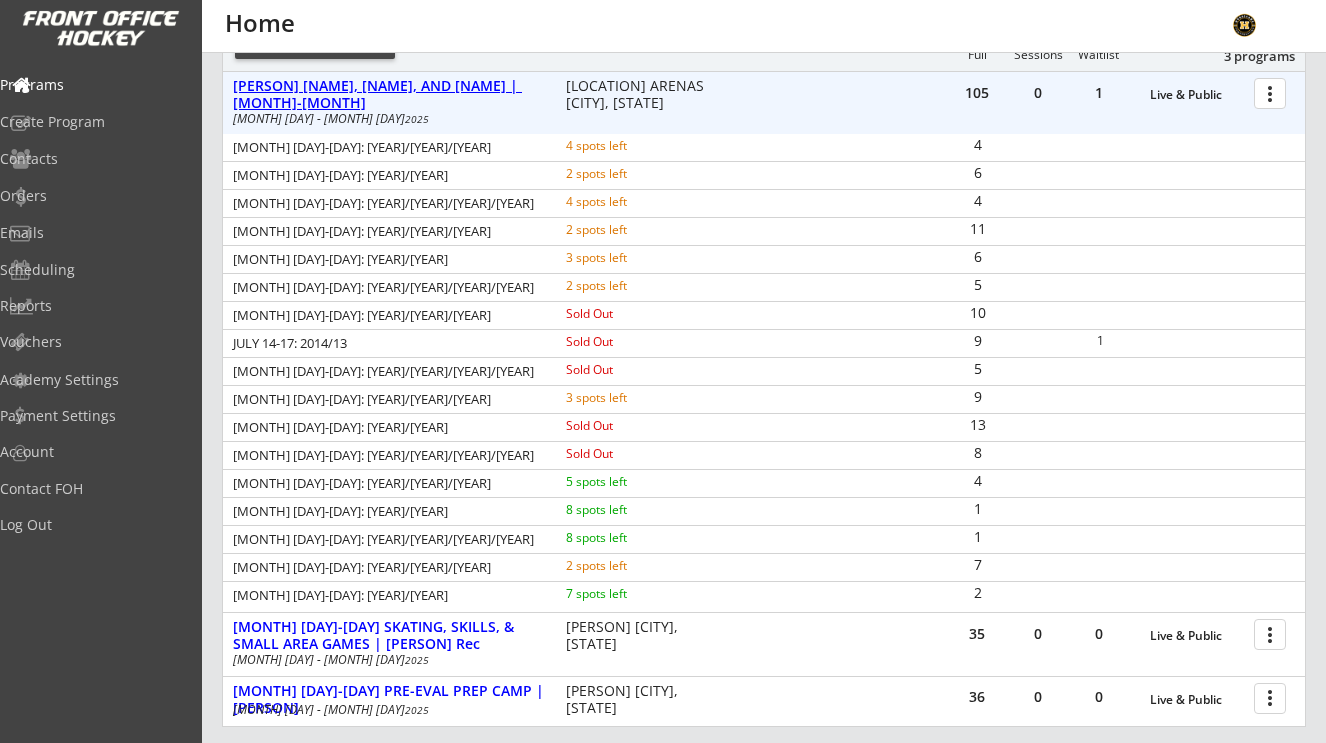 click on "DALLAS ROBBINS TECHNICAL EDGES, SPEED, AND POWER | JUNE-AUG" at bounding box center (389, 95) 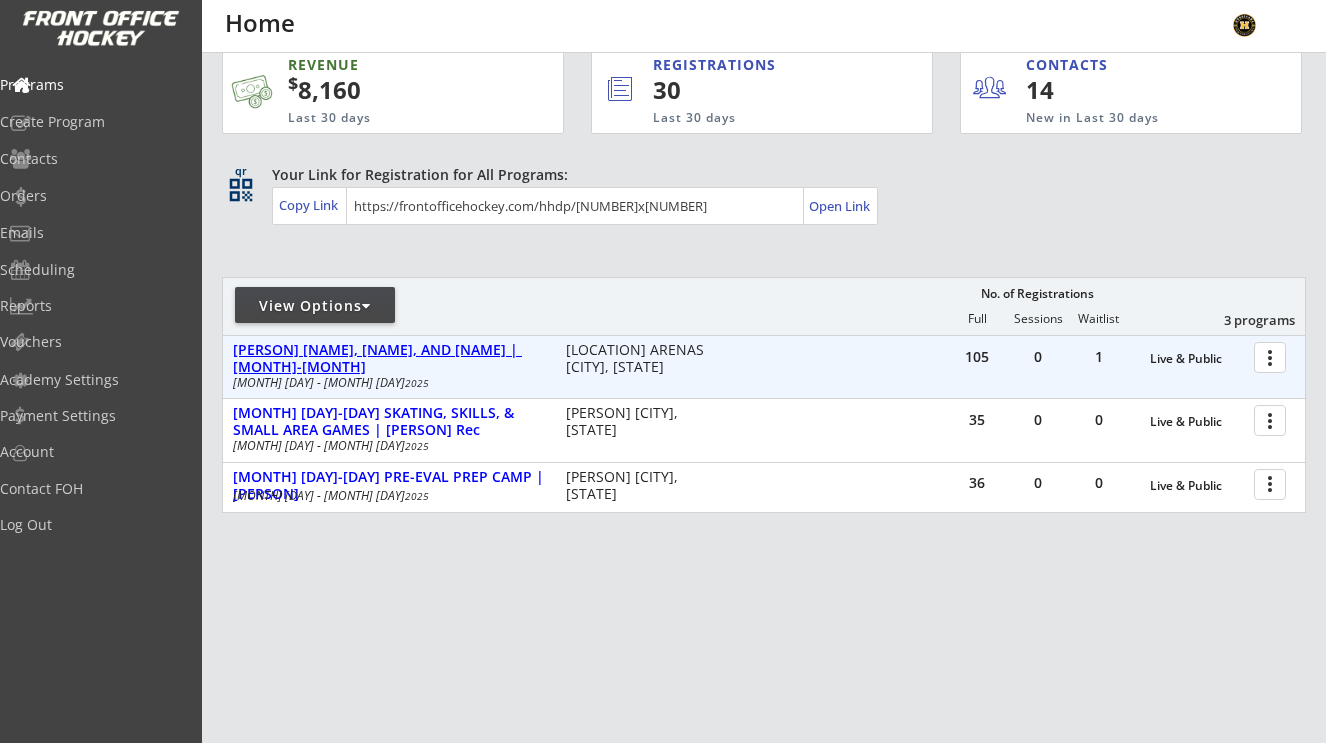 click on "DALLAS ROBBINS TECHNICAL EDGES, SPEED, AND POWER | JUNE-AUG" at bounding box center [389, 359] 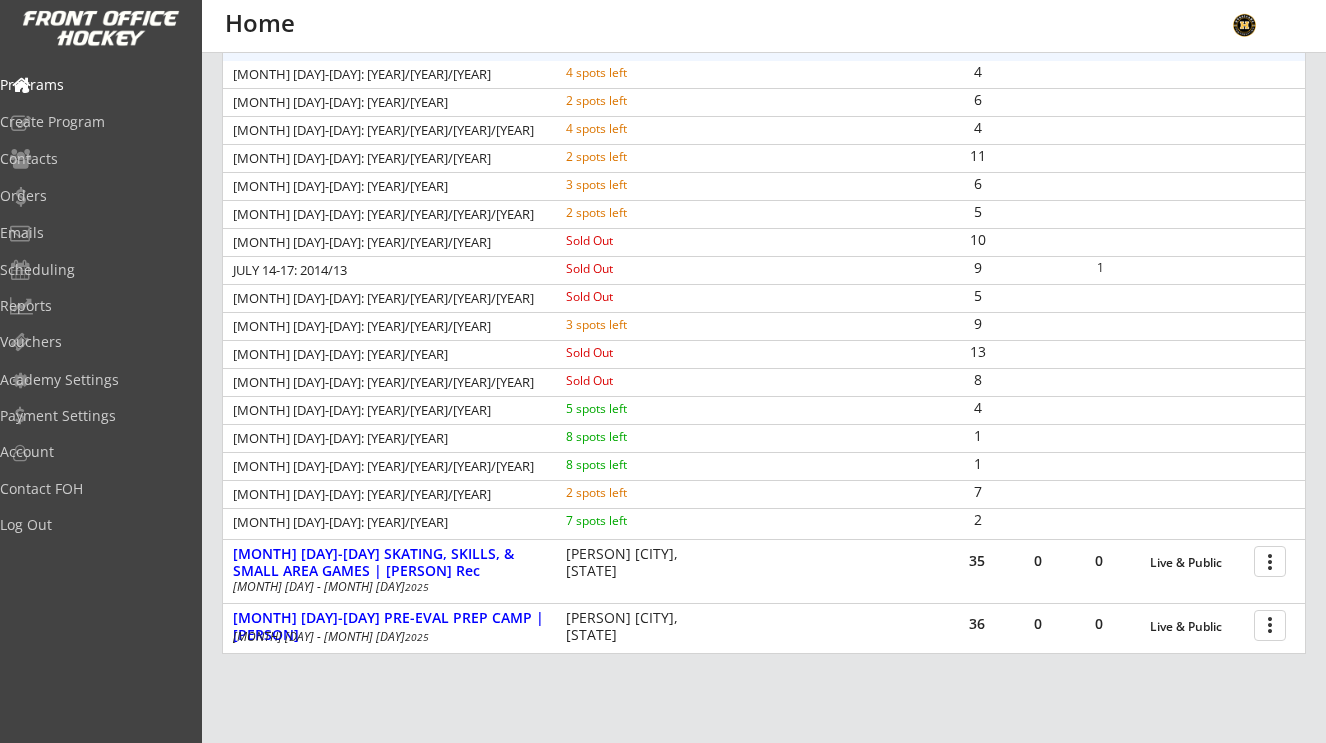 scroll, scrollTop: 372, scrollLeft: 0, axis: vertical 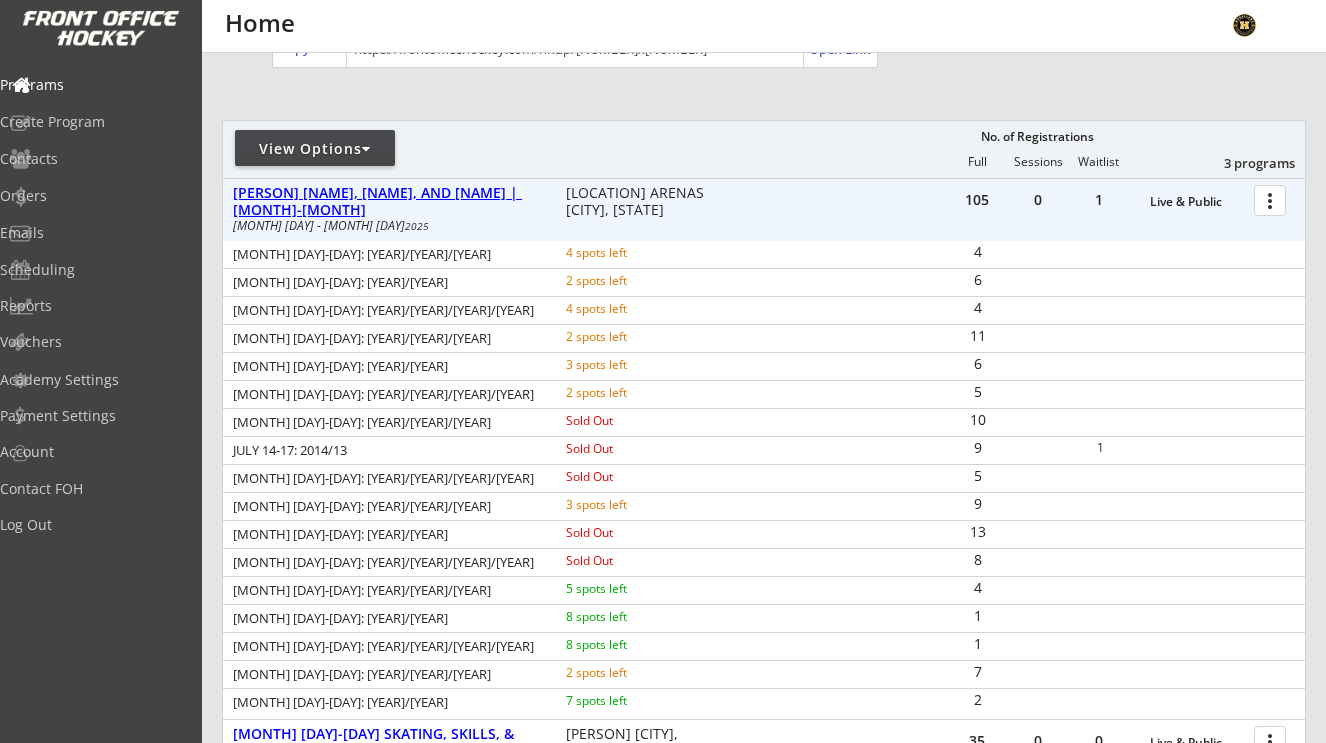 click on "DALLAS ROBBINS TECHNICAL EDGES, SPEED, AND POWER | JUNE-AUG" at bounding box center (389, 202) 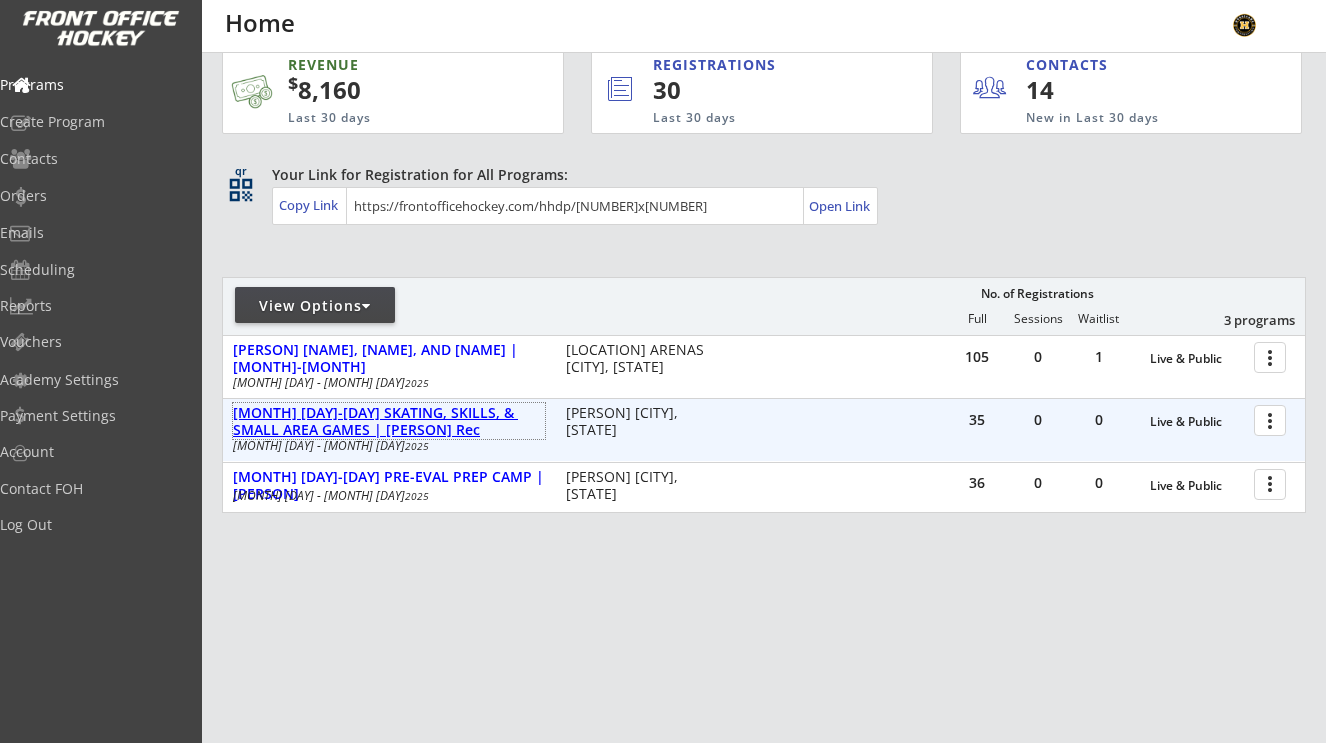 click on "Aug 18-21 SKATING, SKILLS, & SMALL AREA GAMES | Trico Rec" at bounding box center (389, 422) 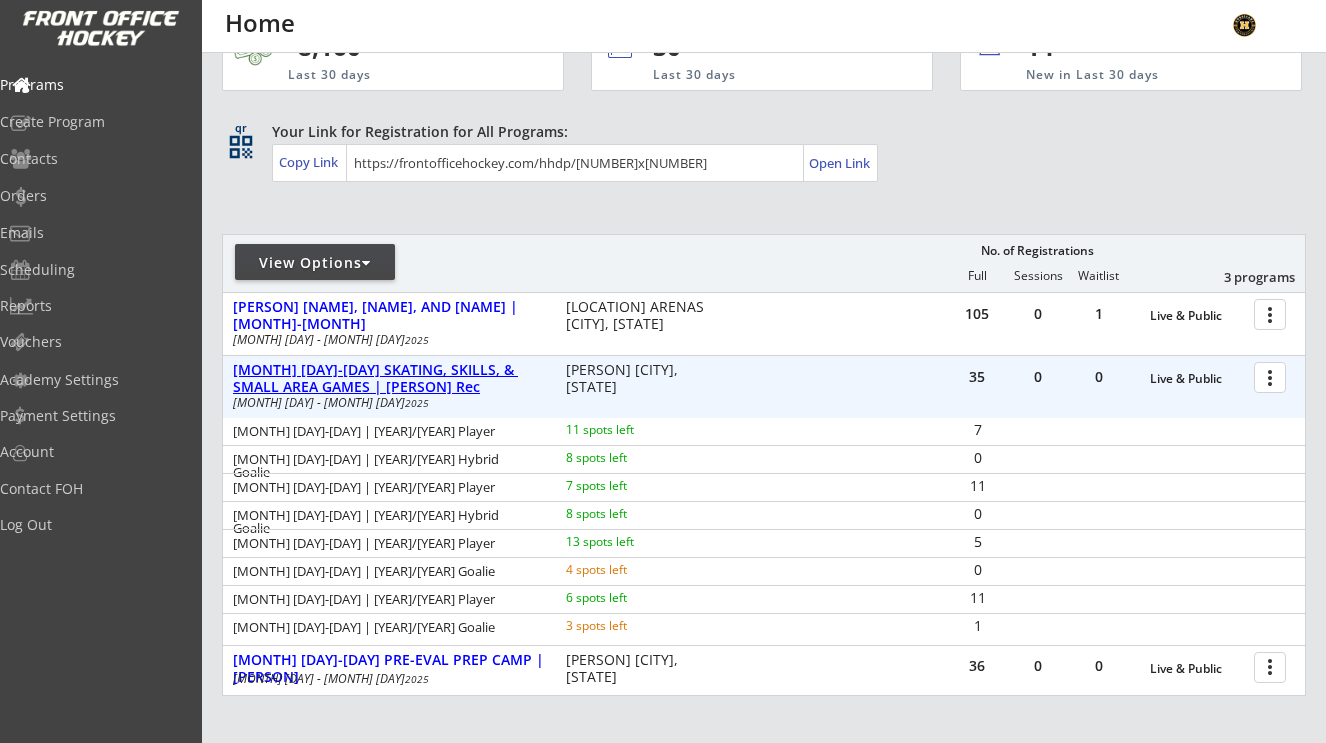 scroll, scrollTop: 61, scrollLeft: 0, axis: vertical 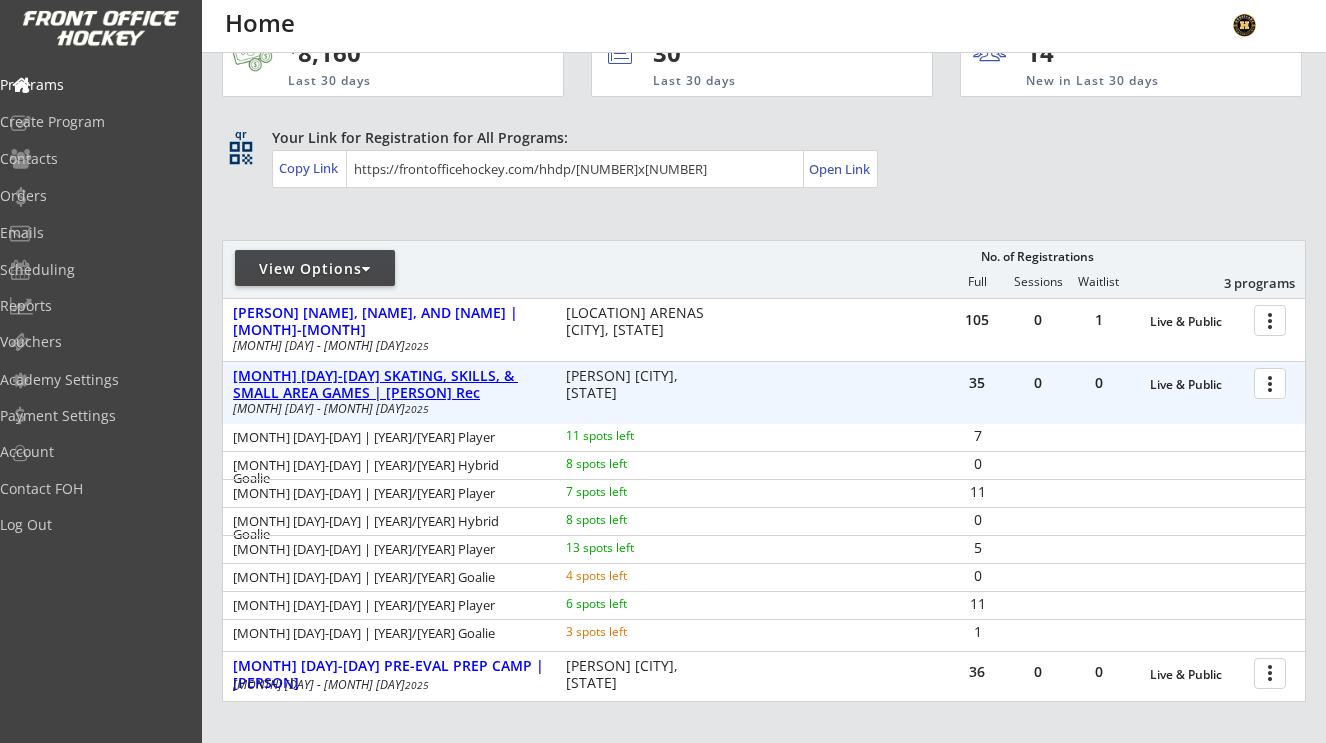 click on "Aug 18-21 SKATING, SKILLS, & SMALL AREA GAMES | Trico Rec" at bounding box center [389, 385] 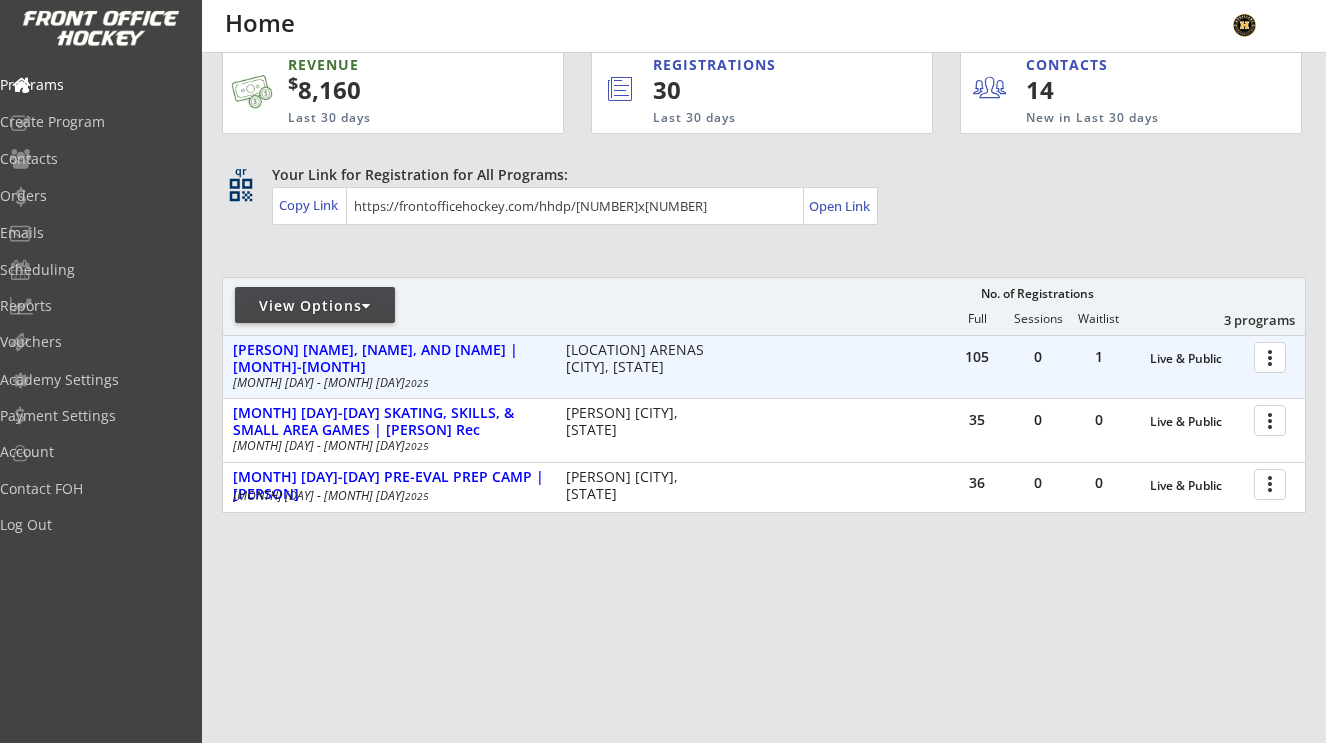 scroll, scrollTop: 24, scrollLeft: 0, axis: vertical 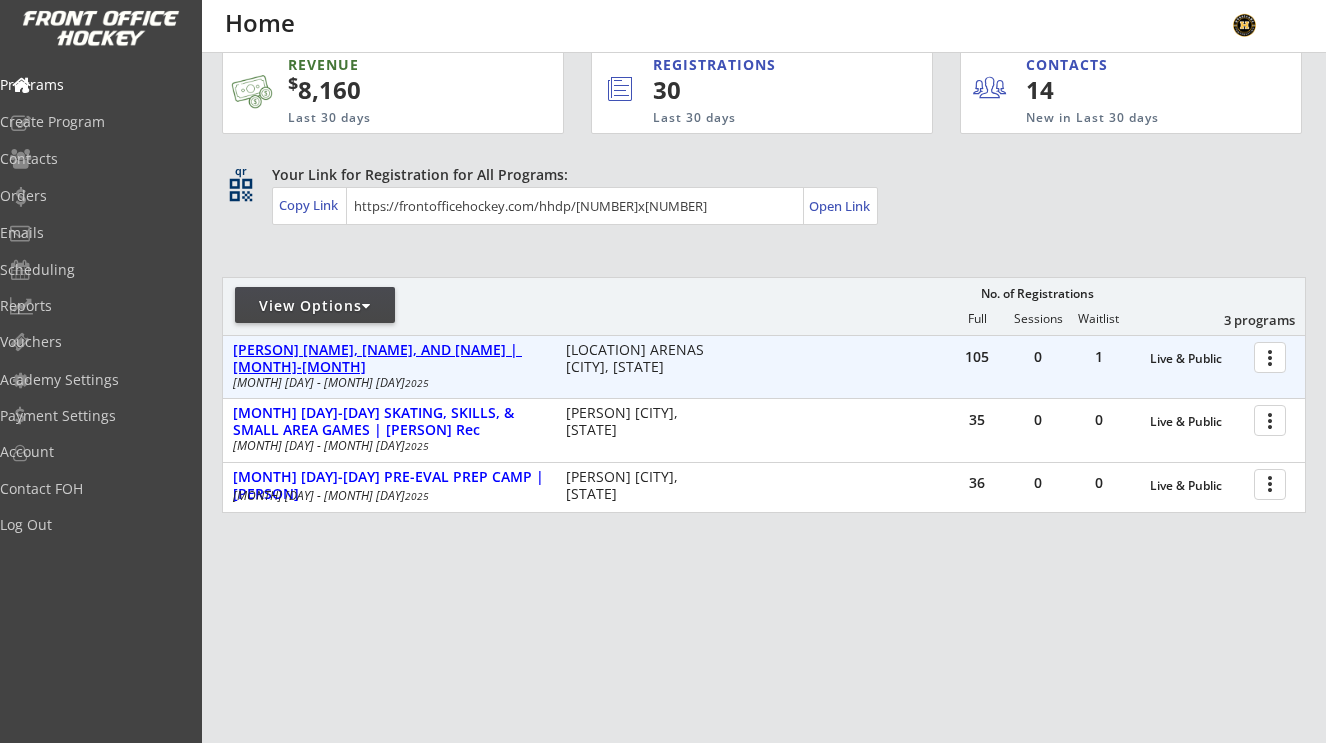 click on "DALLAS ROBBINS TECHNICAL EDGES, SPEED, AND POWER | JUNE-AUG" at bounding box center [389, 359] 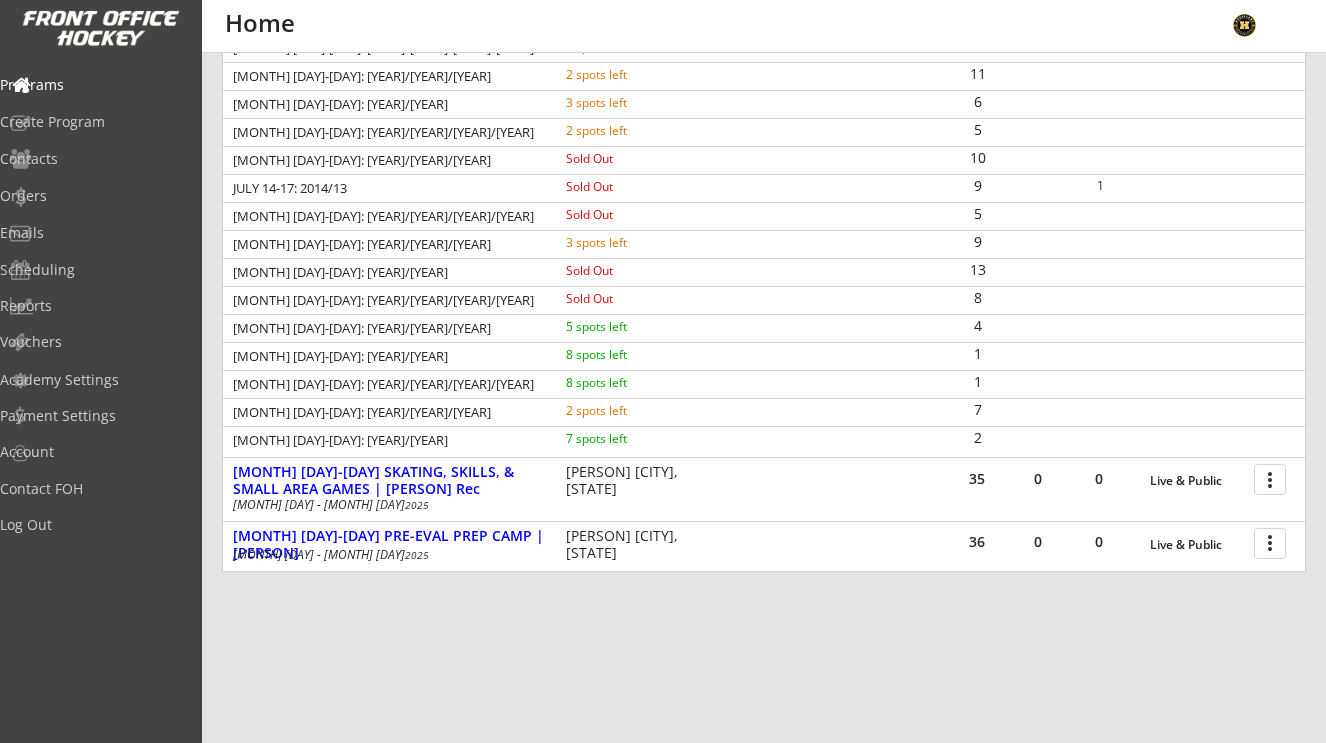 scroll, scrollTop: 447, scrollLeft: 0, axis: vertical 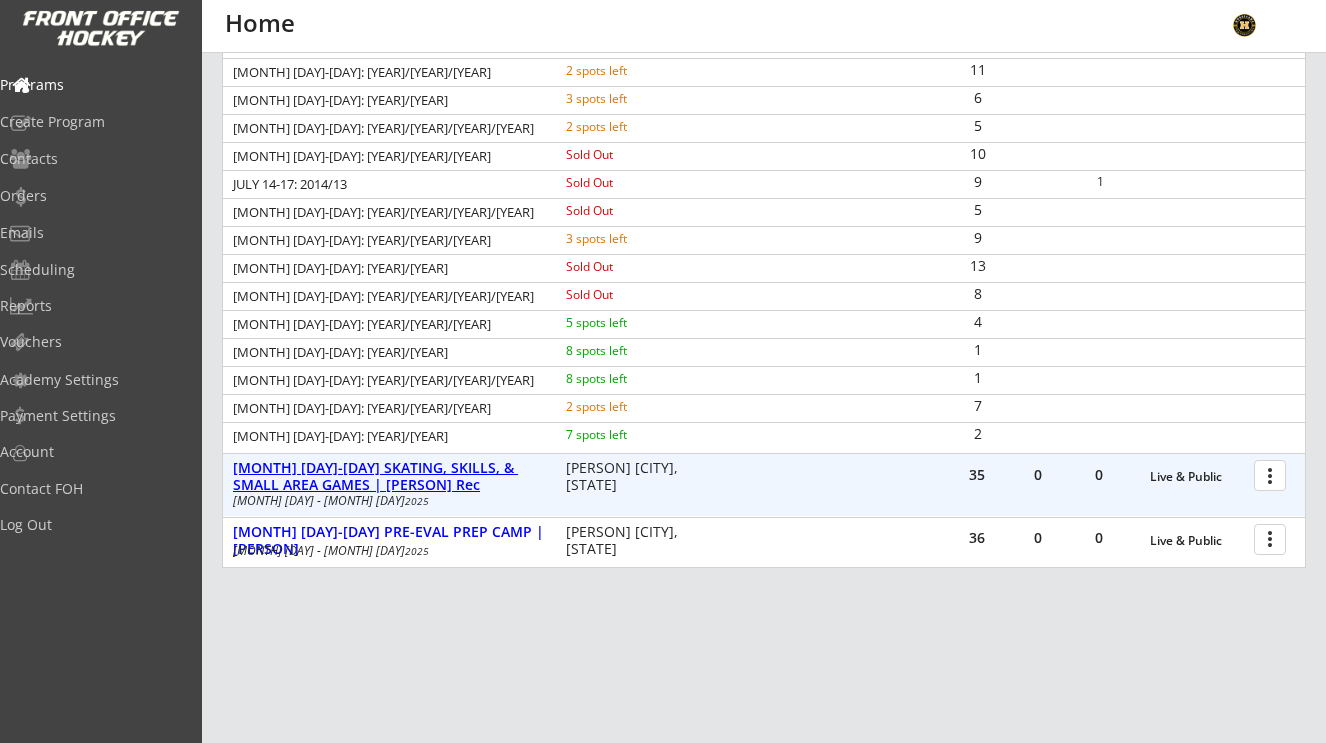 click on "Aug 18-21 SKATING, SKILLS, & SMALL AREA GAMES | Trico Rec" at bounding box center (389, 477) 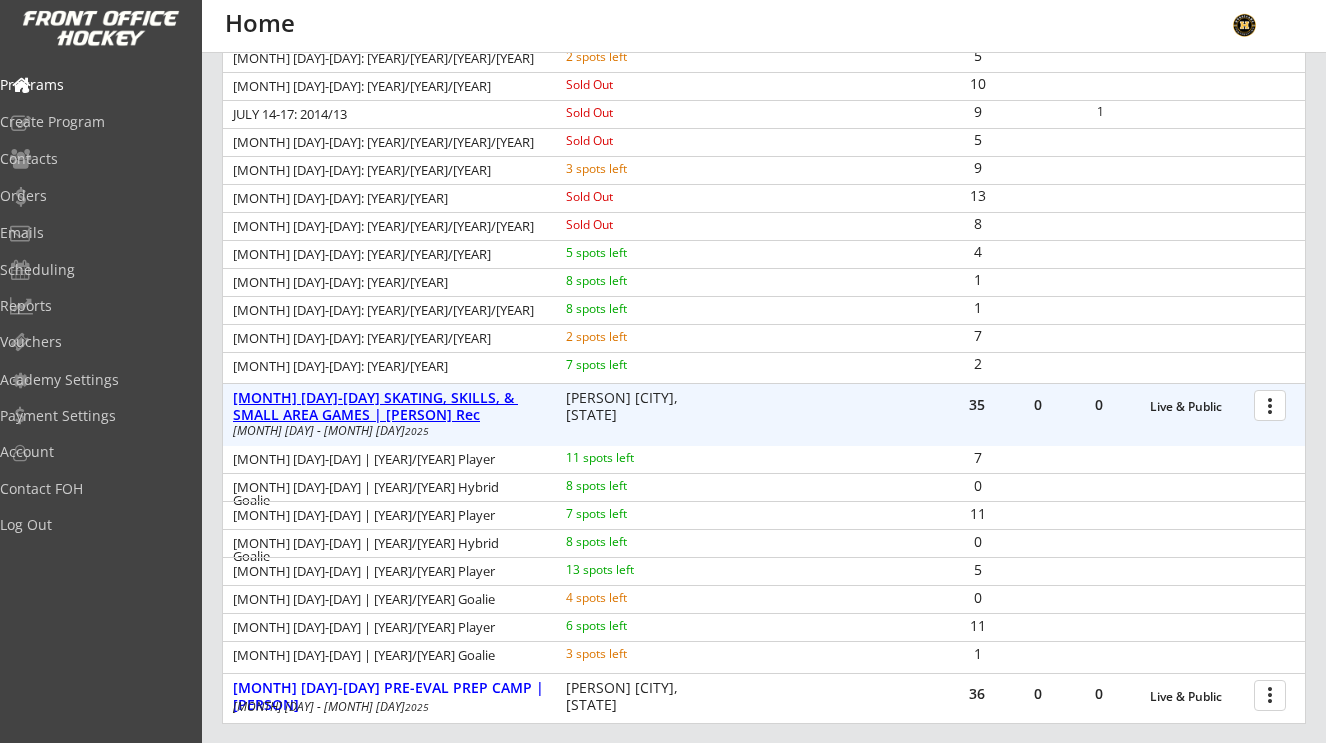 scroll, scrollTop: 519, scrollLeft: 0, axis: vertical 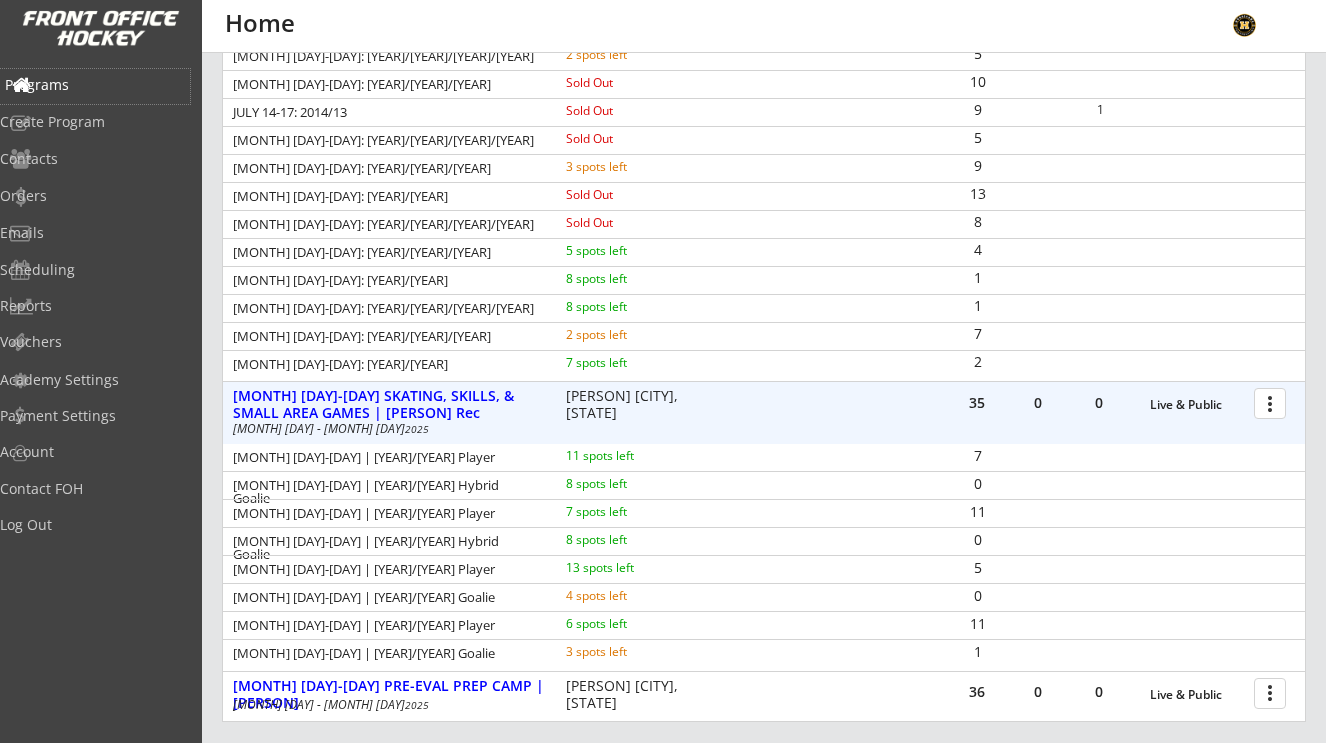 click on "Programs" at bounding box center (95, 85) 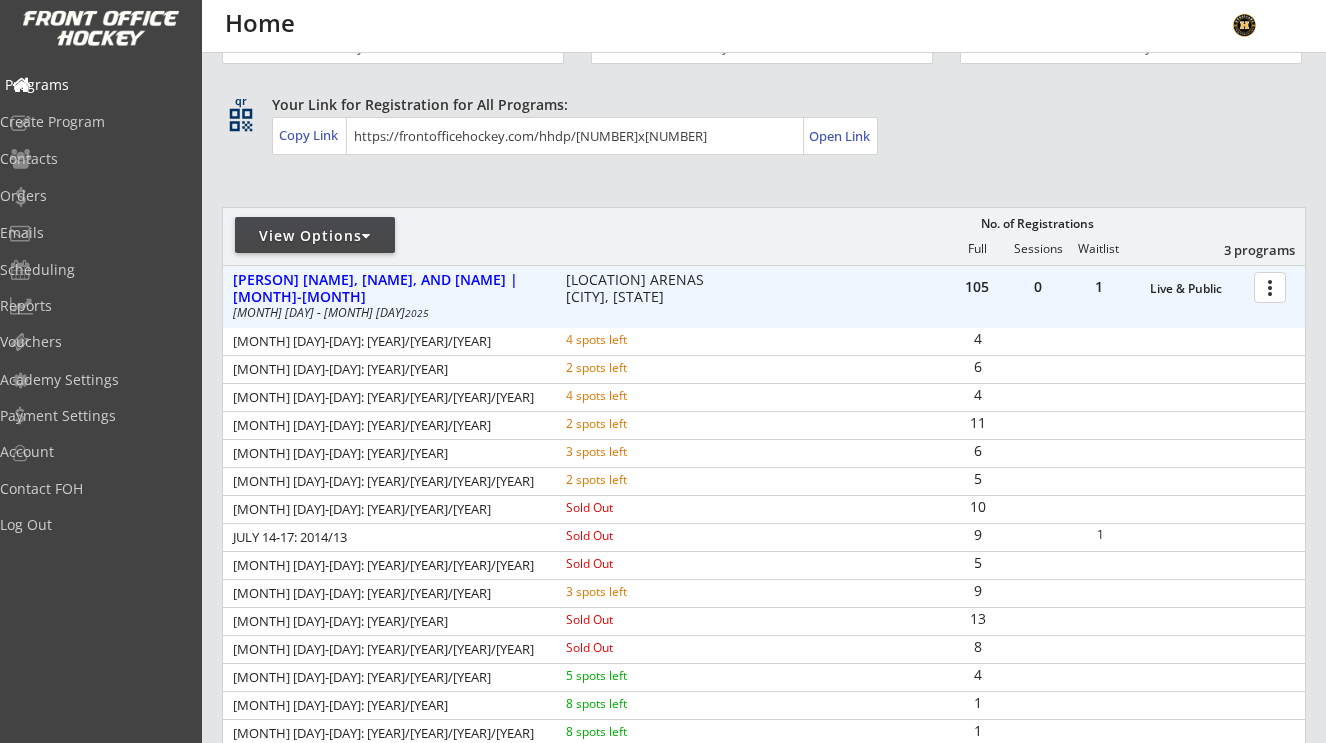 scroll, scrollTop: 0, scrollLeft: 0, axis: both 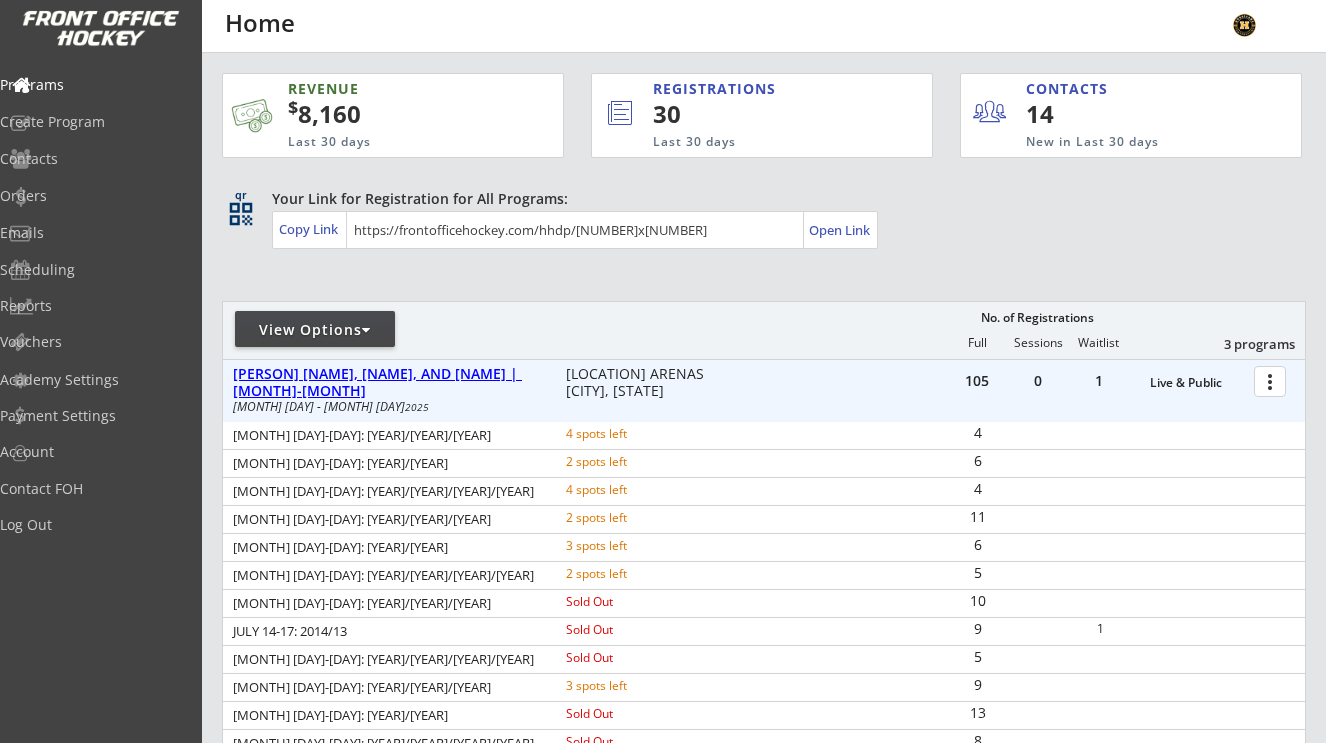 click on "DALLAS ROBBINS TECHNICAL EDGES, SPEED, AND POWER | JUNE-AUG" at bounding box center (389, 383) 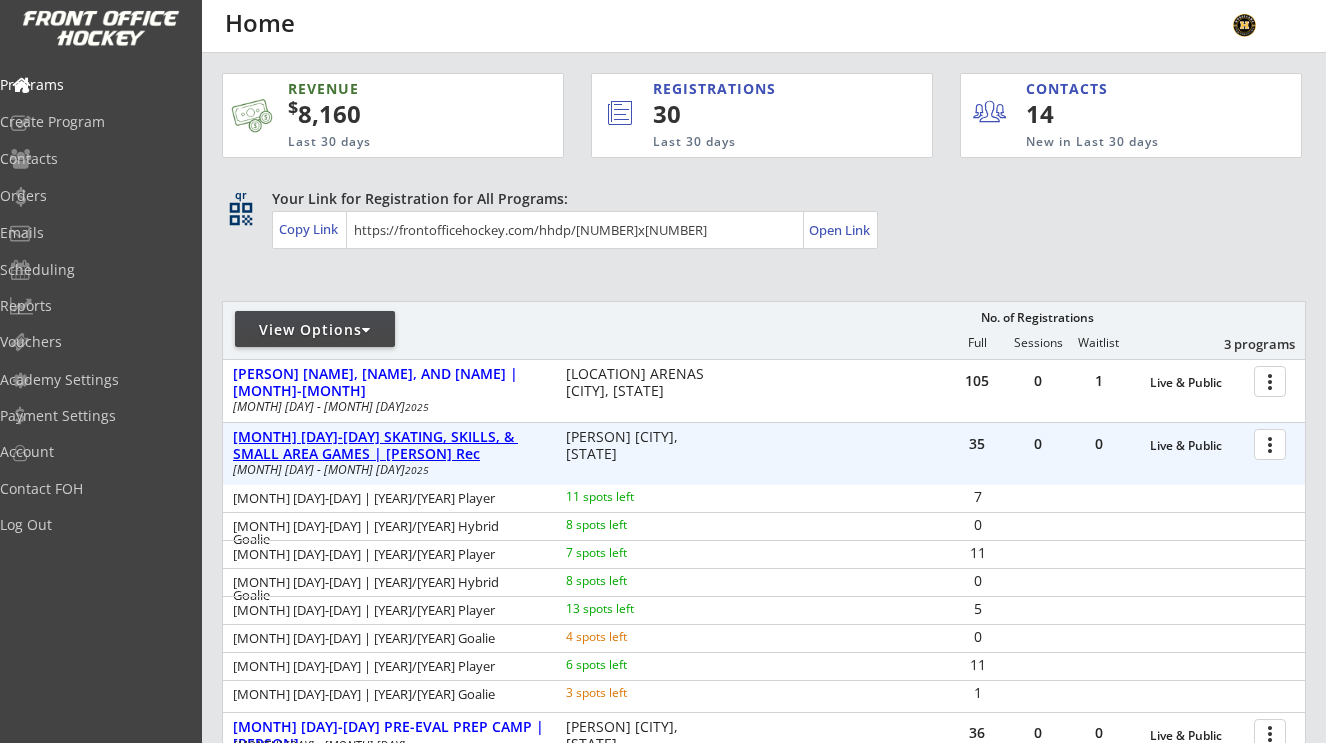 click on "Aug 18-21 SKATING, SKILLS, & SMALL AREA GAMES | Trico Rec" at bounding box center (389, 446) 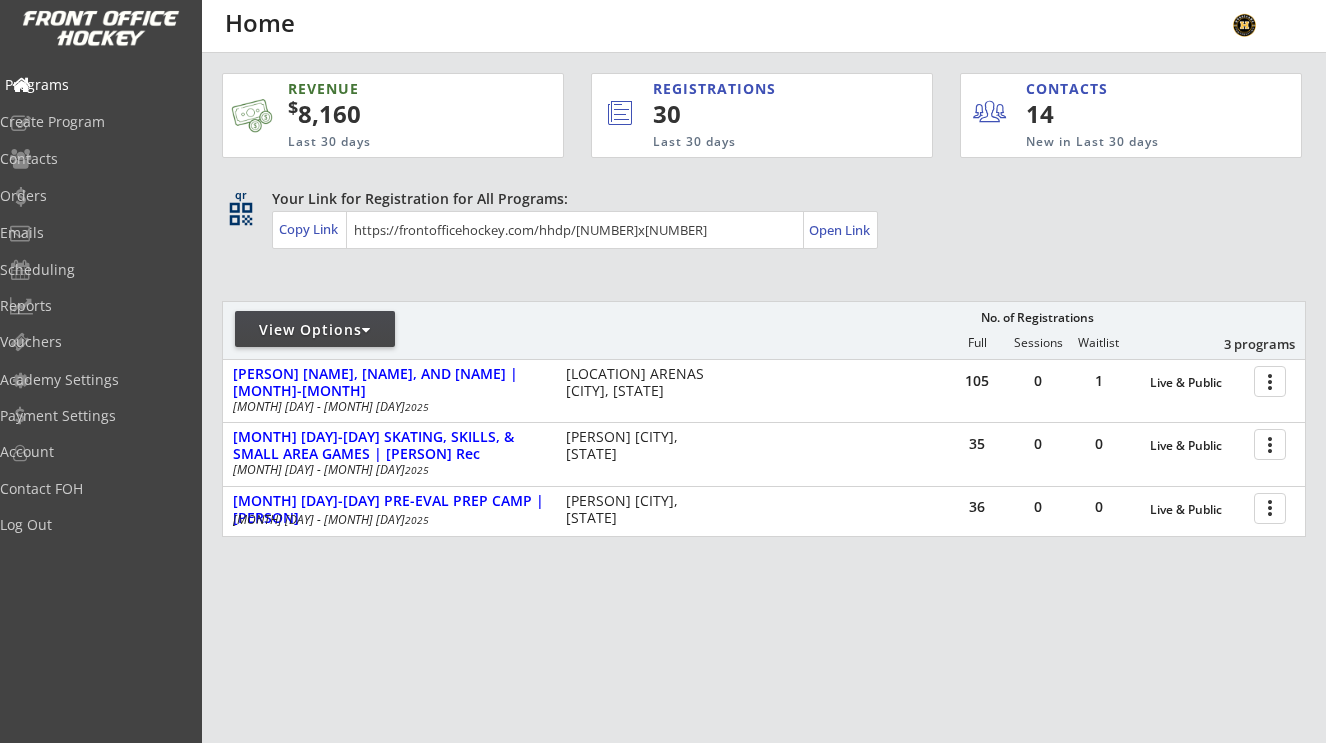 click on "Programs" at bounding box center (95, 85) 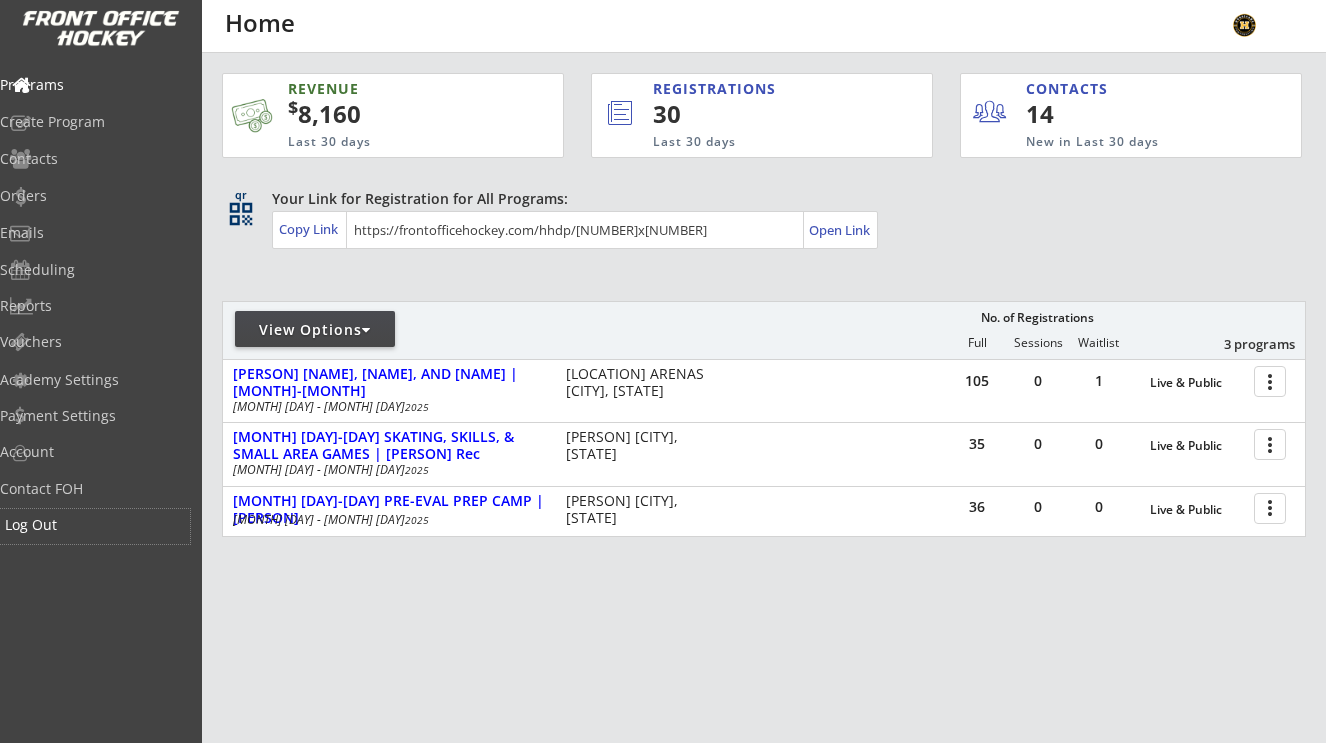 click on "Log Out" at bounding box center (95, 526) 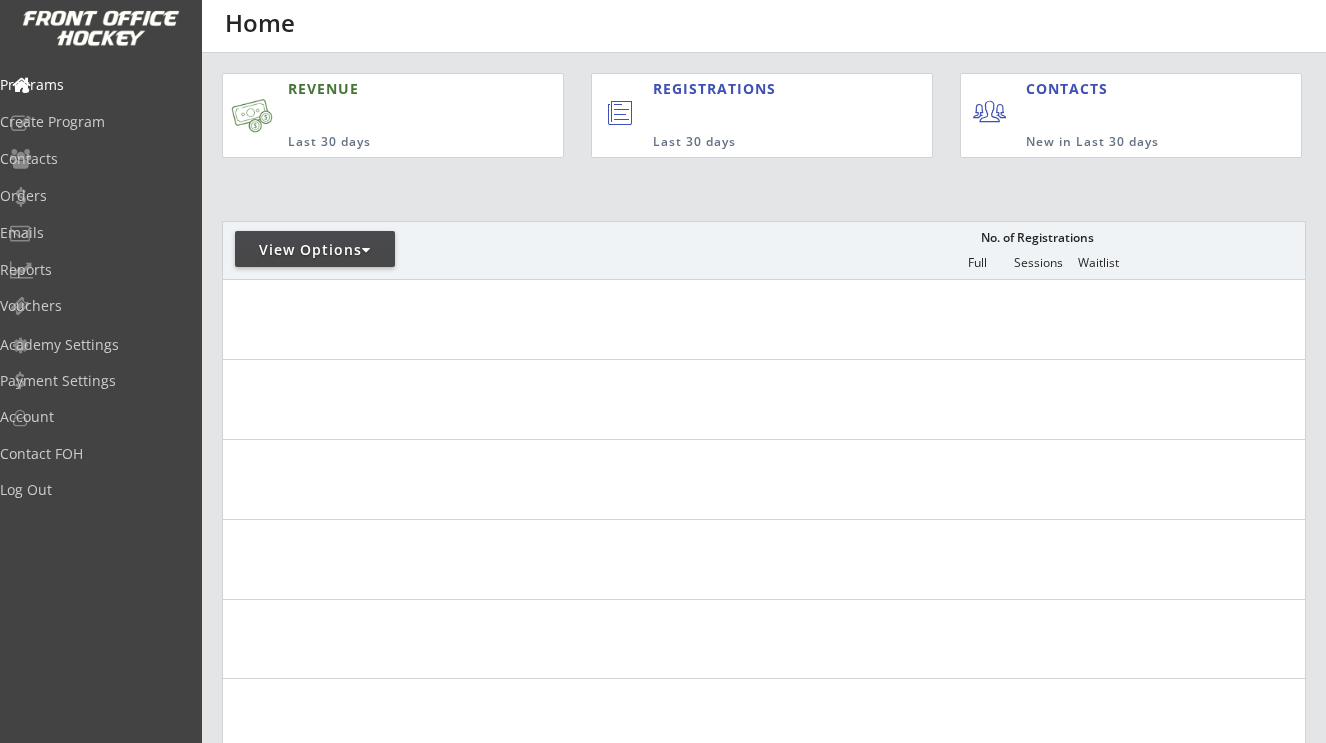 scroll, scrollTop: 0, scrollLeft: 0, axis: both 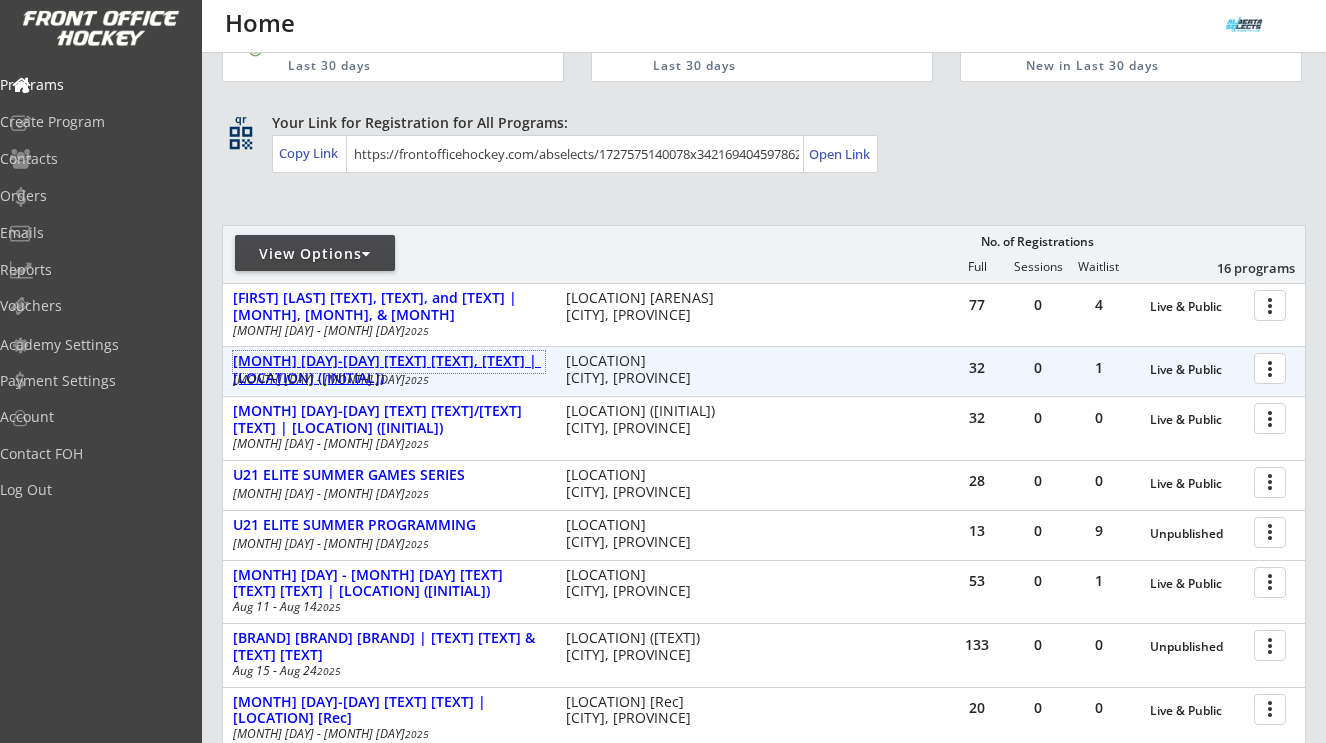 click on "AUG 5-8 AA/A POWER CAMP | Southland (EW)" at bounding box center [389, 370] 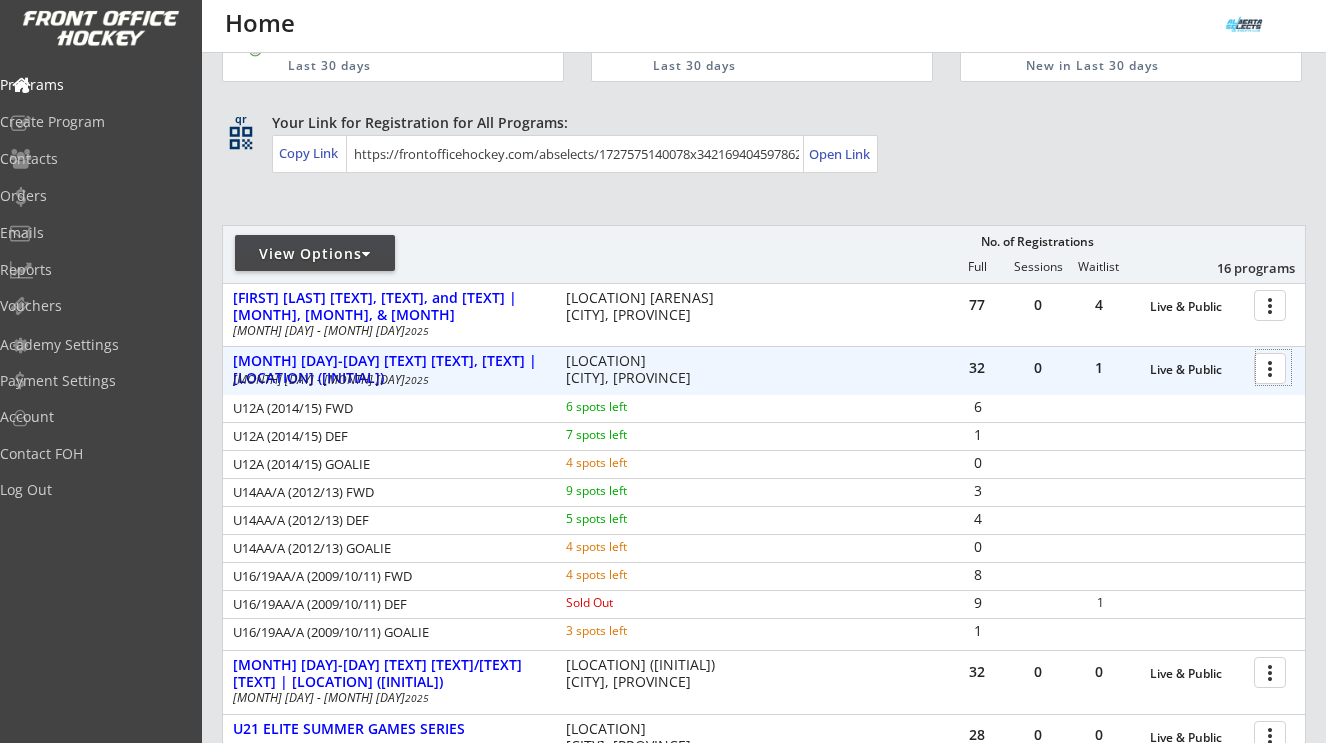click at bounding box center [1273, 367] 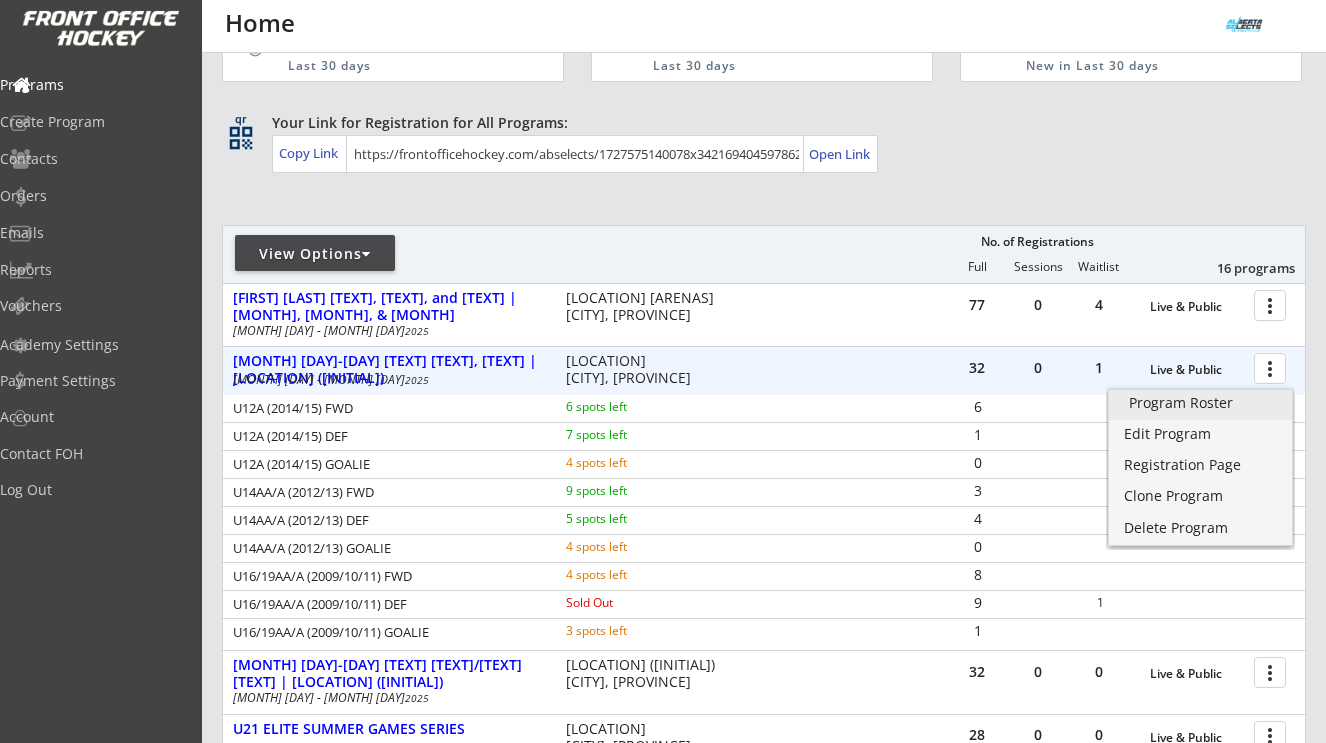 click on "Program Roster" at bounding box center (1200, 403) 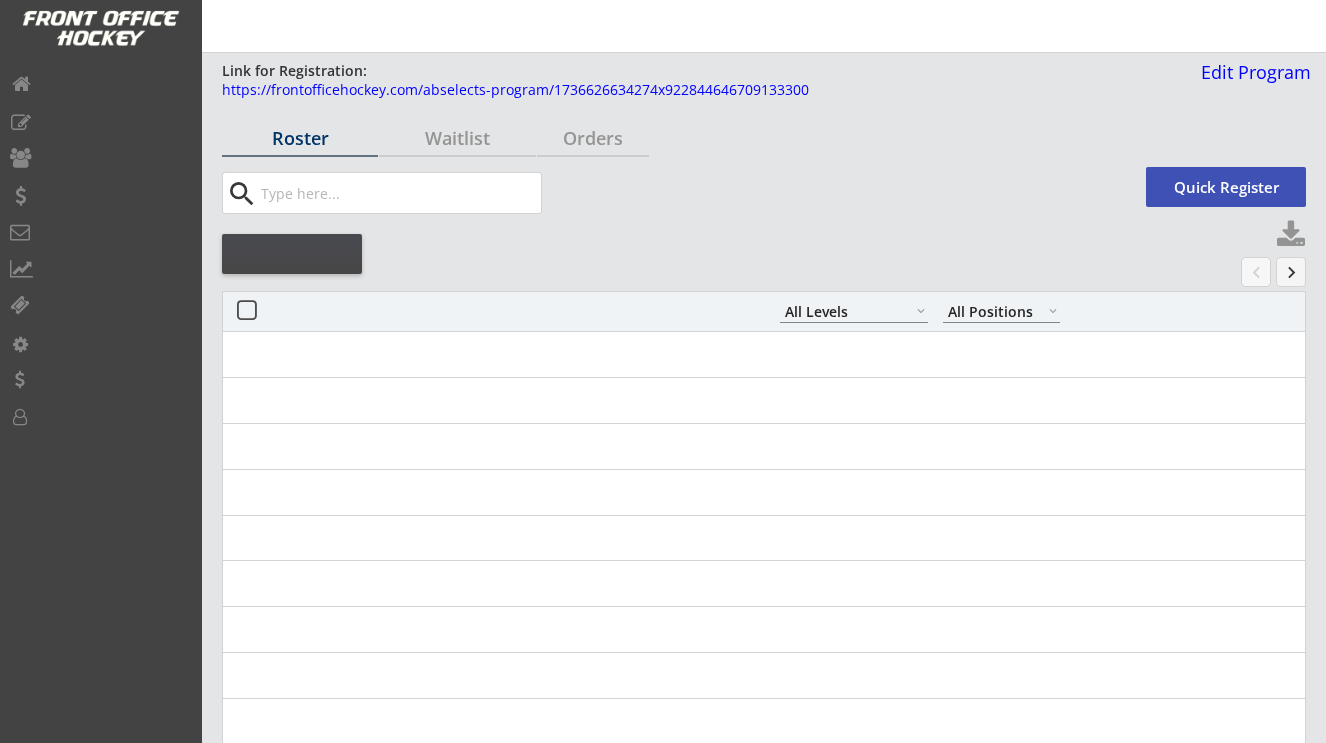 select on ""All Levels"" 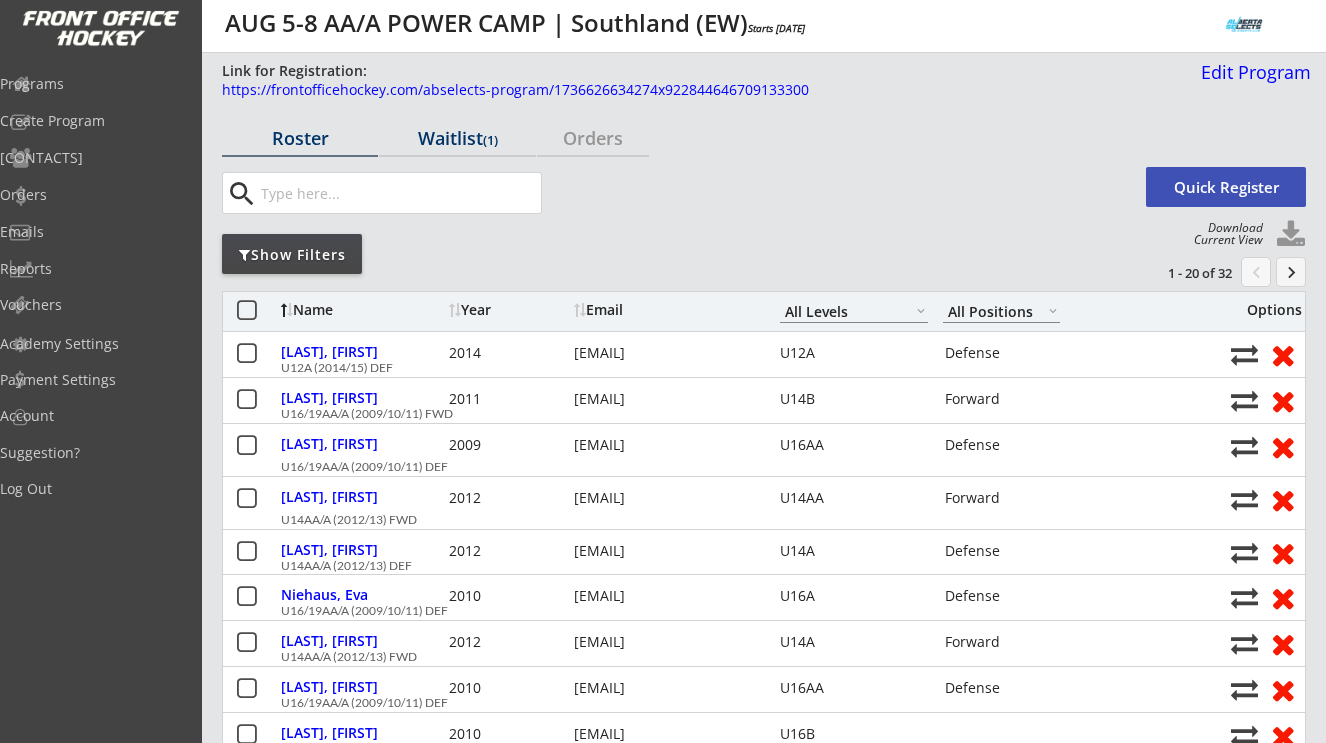click on "Waitlist   (1)" at bounding box center (457, 138) 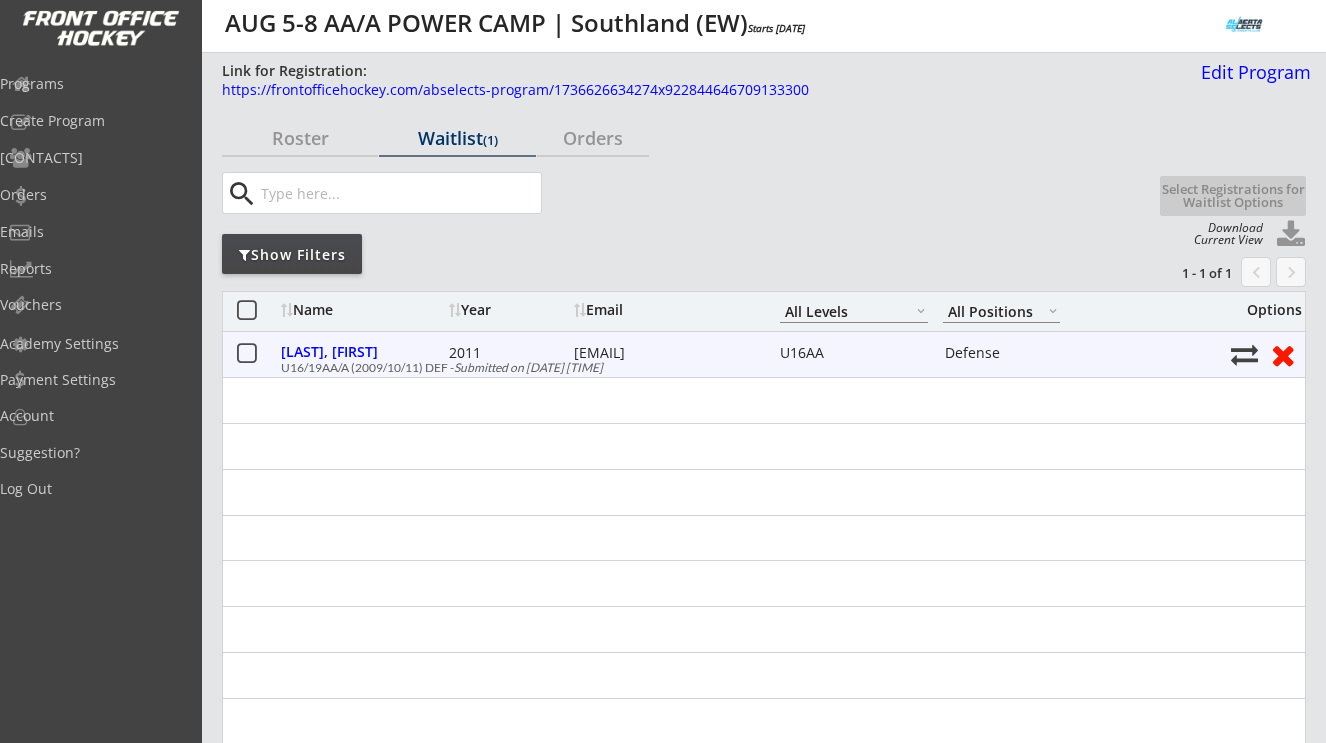 click at bounding box center (246, 354) 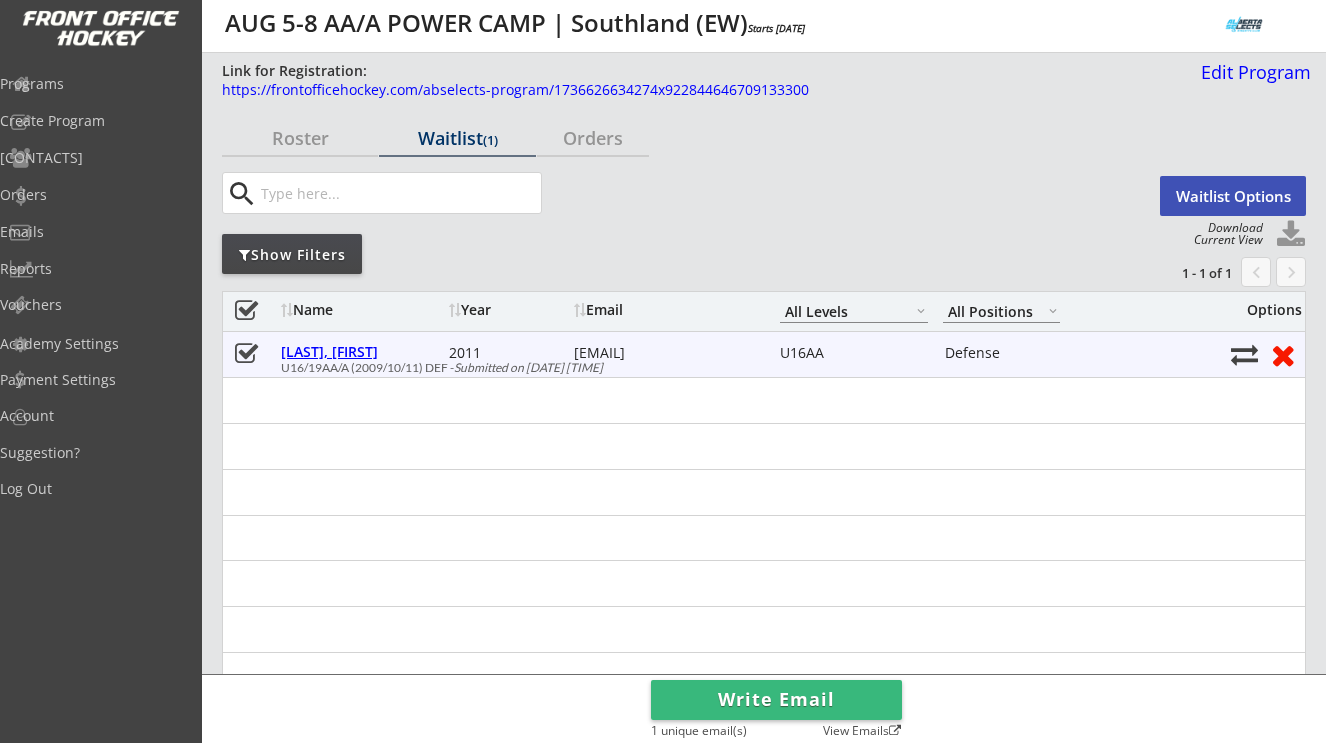 click on "[LAST], [FIRST]" at bounding box center [362, 352] 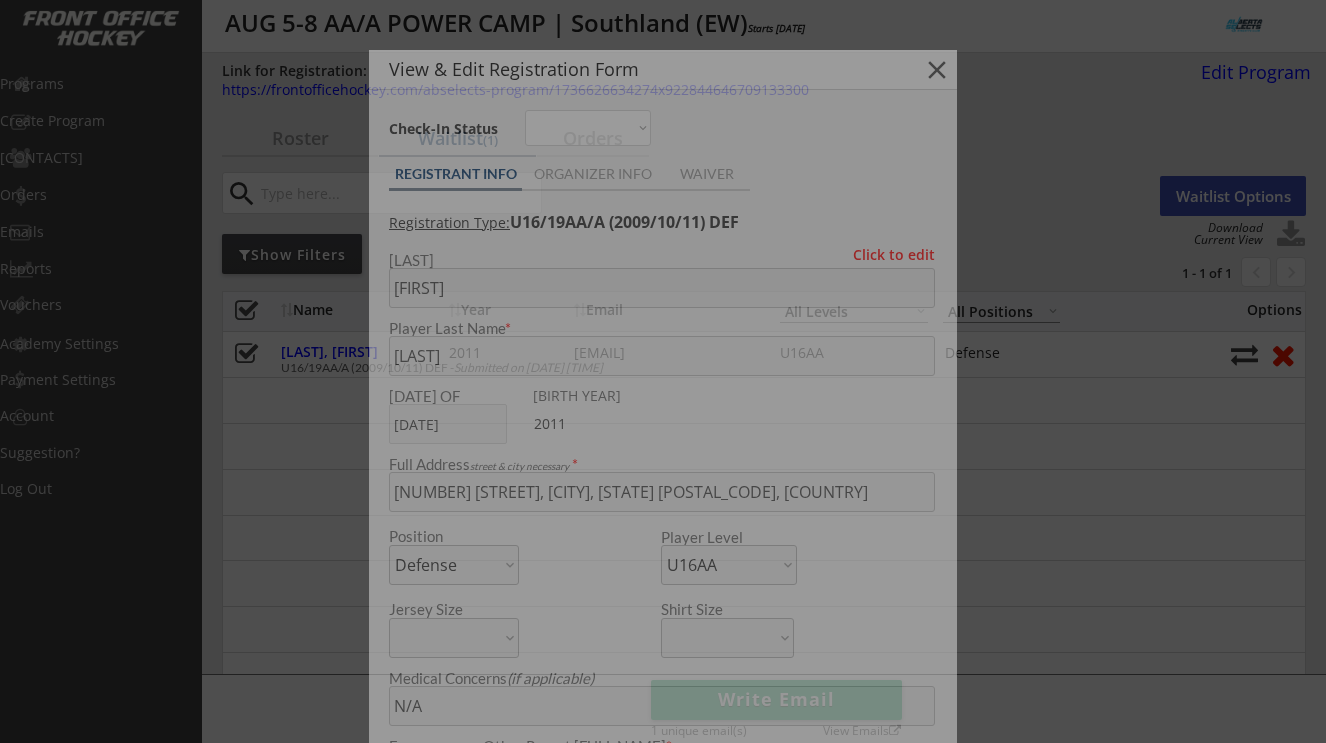 type on "Female" 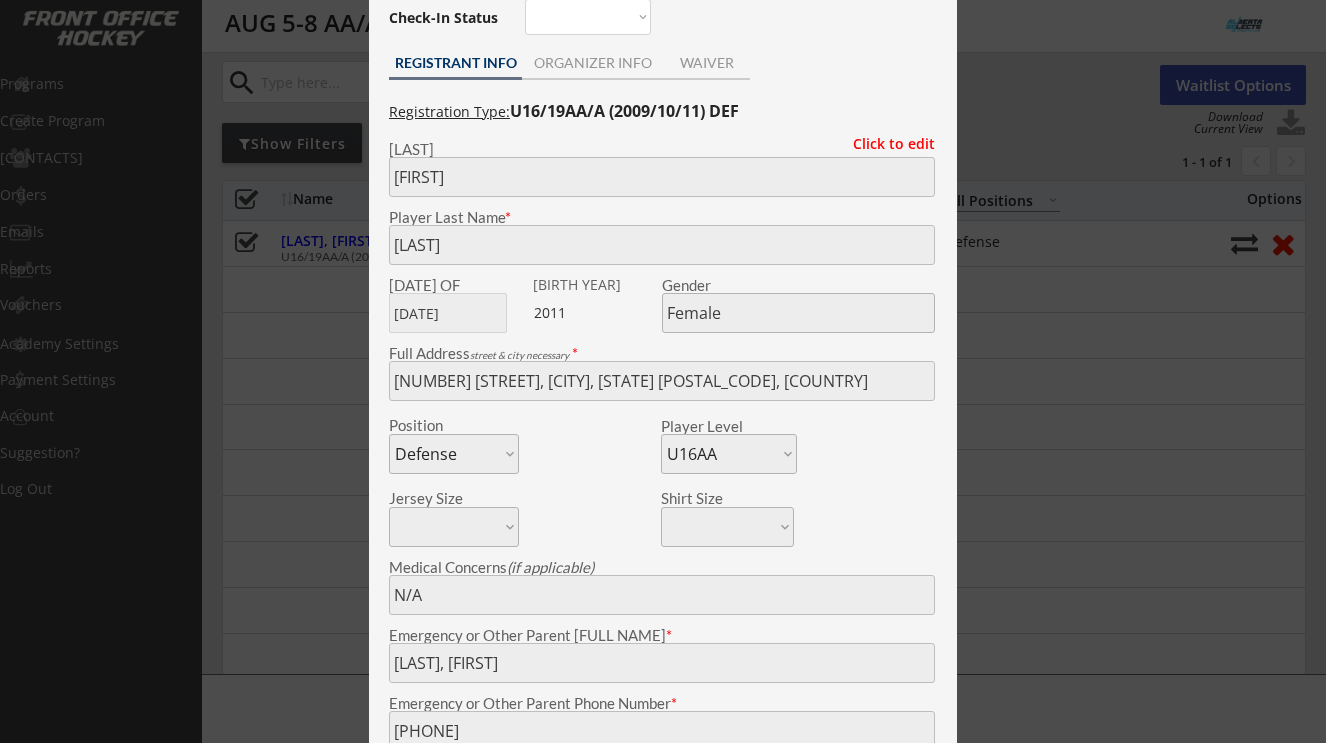 scroll, scrollTop: 0, scrollLeft: 0, axis: both 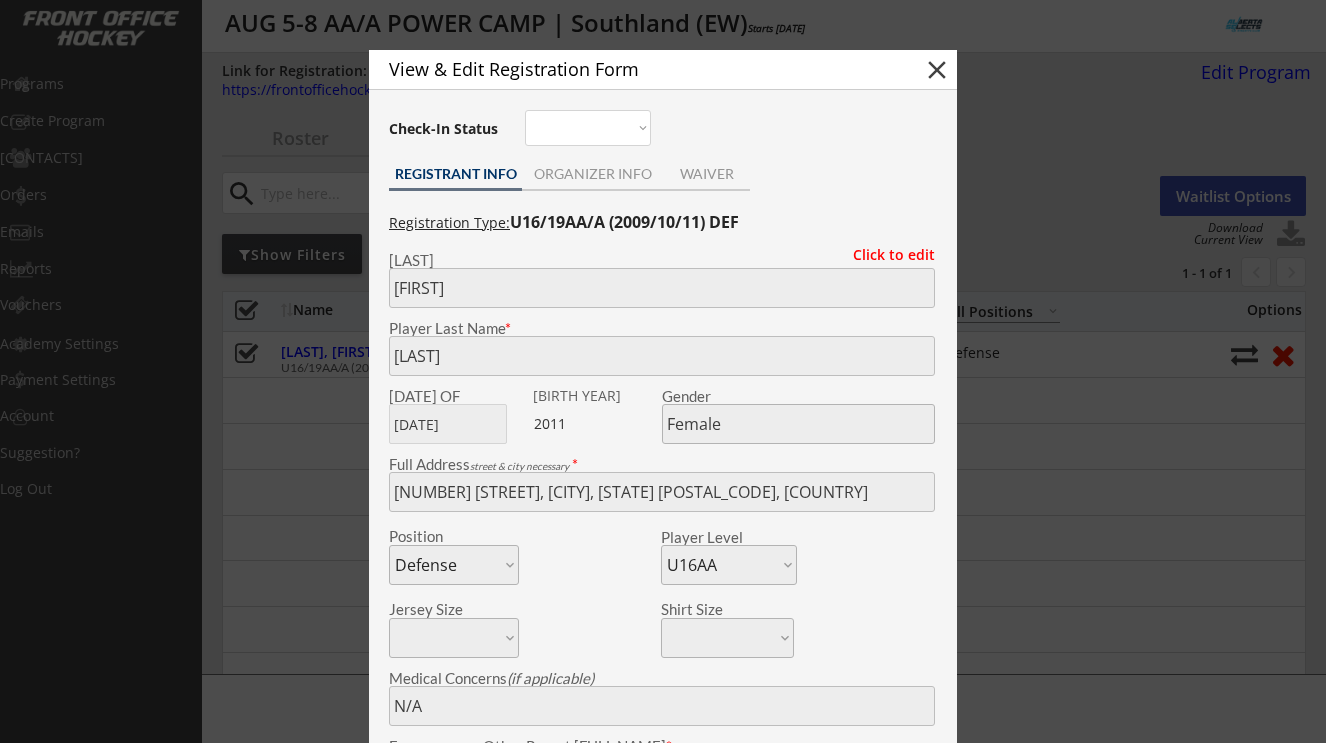 click on "close" at bounding box center [937, 70] 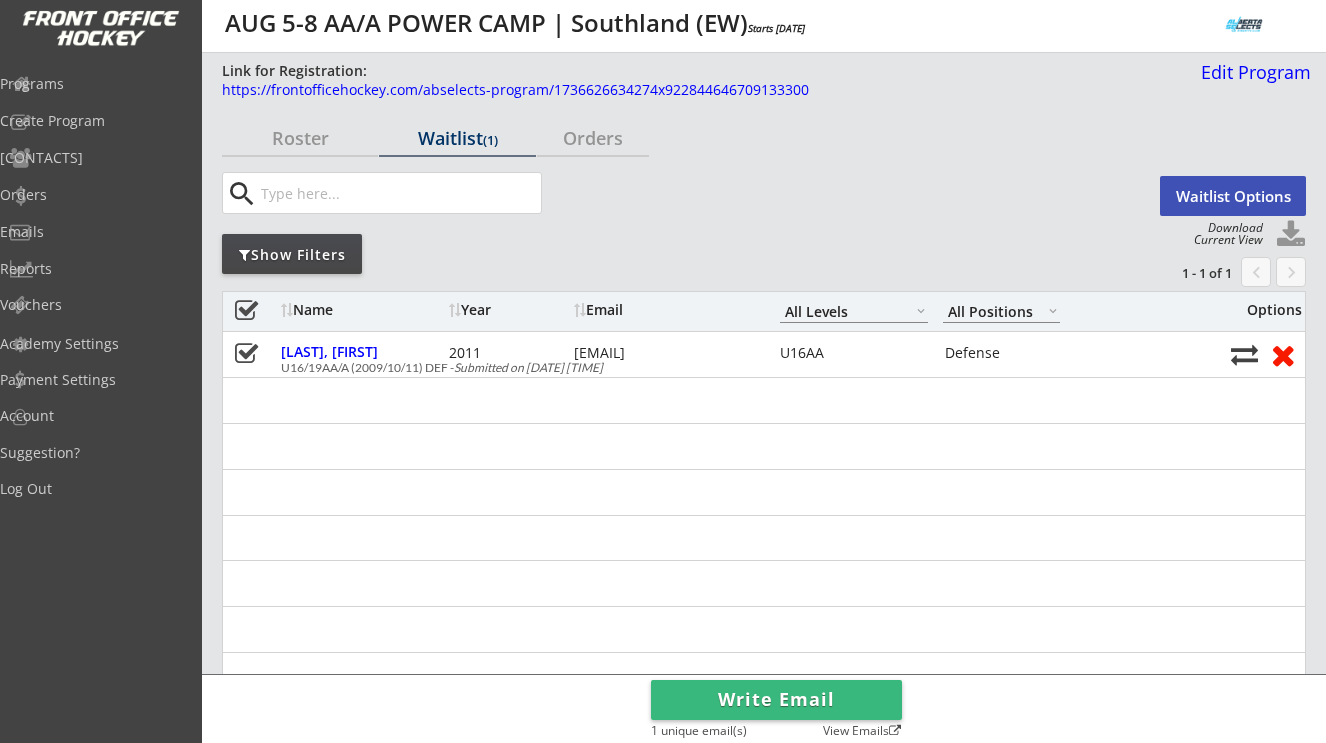 click on "Waitlist Options" at bounding box center (1233, 196) 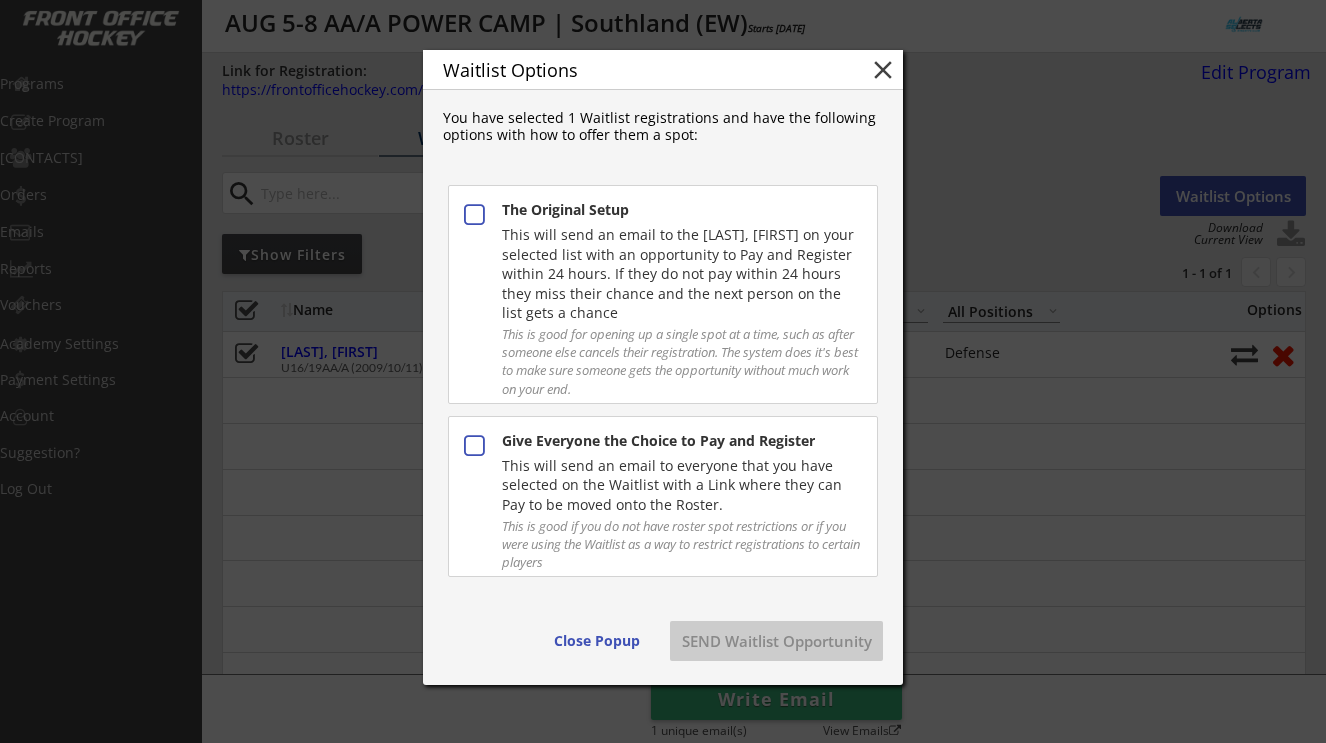 click on "Give Everyone the Choice to Pay and Register" at bounding box center [681, 442] 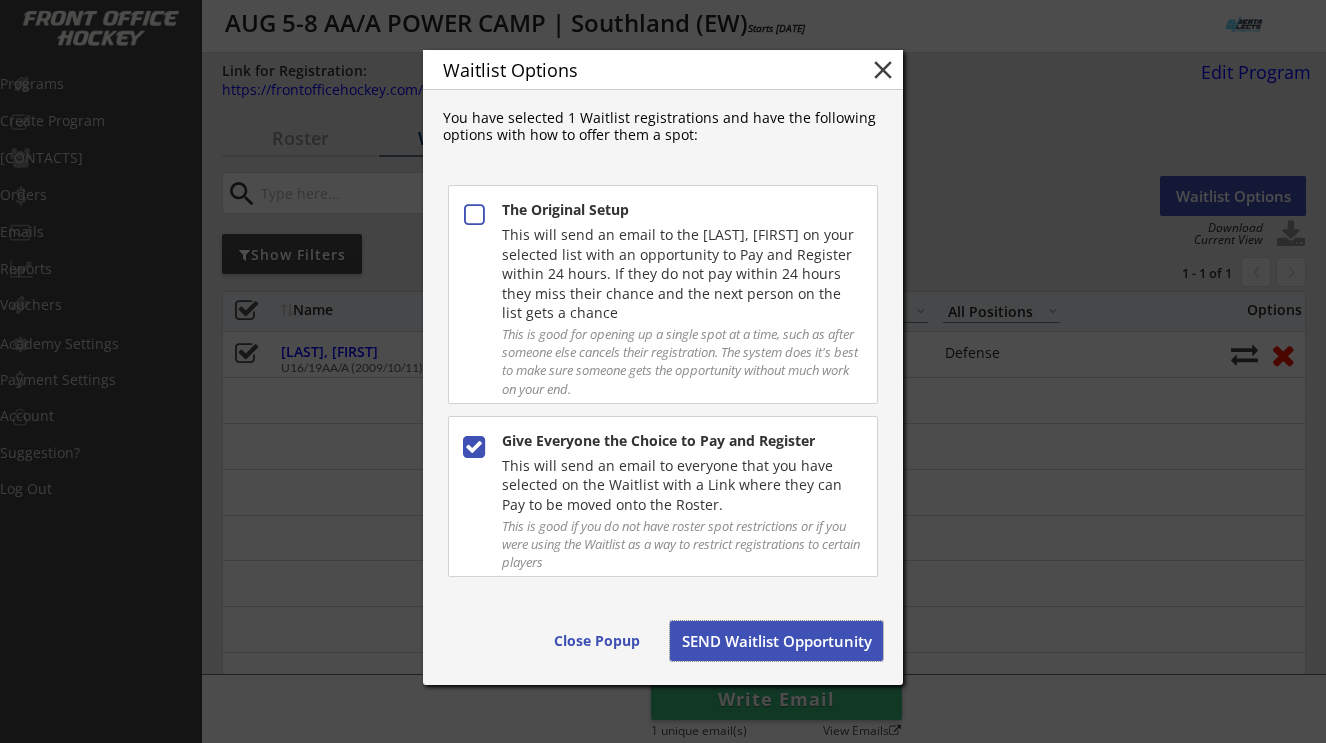 click on "SEND Waitlist Opportunity" at bounding box center (776, 641) 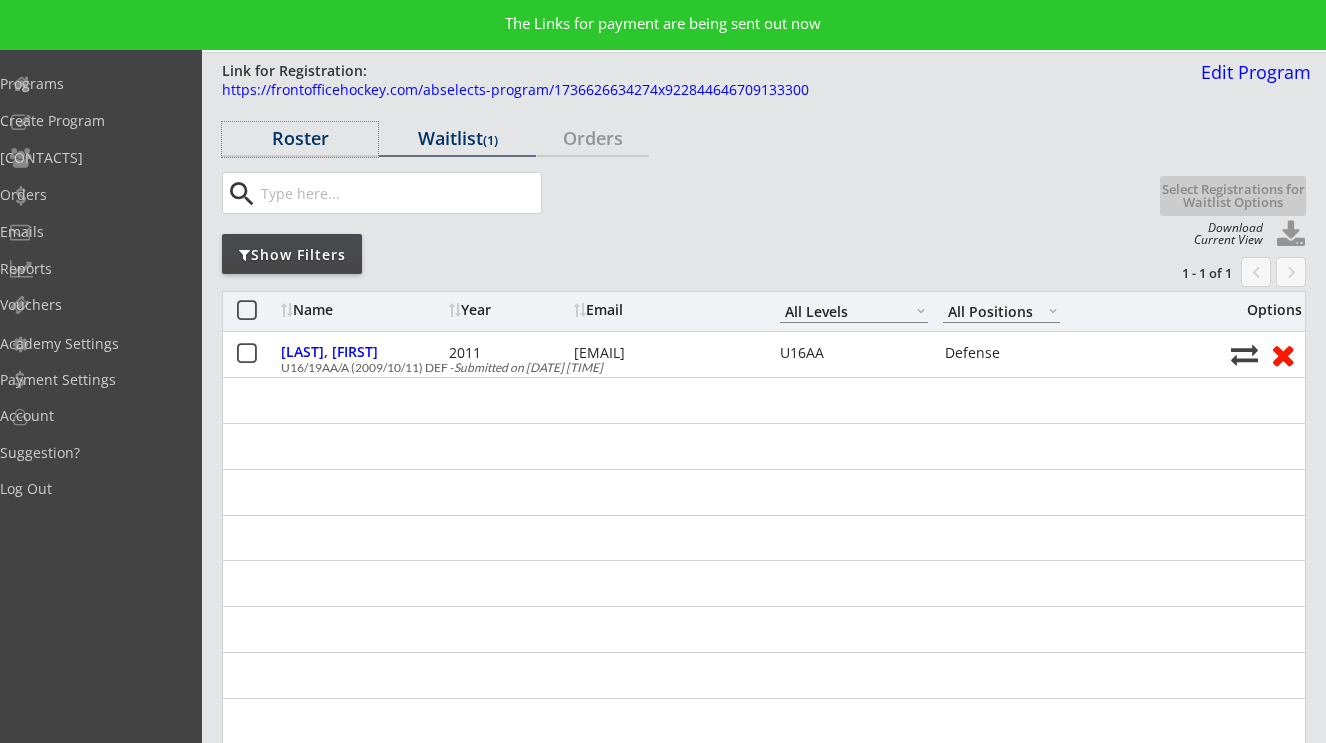 click on "Roster" at bounding box center (300, 138) 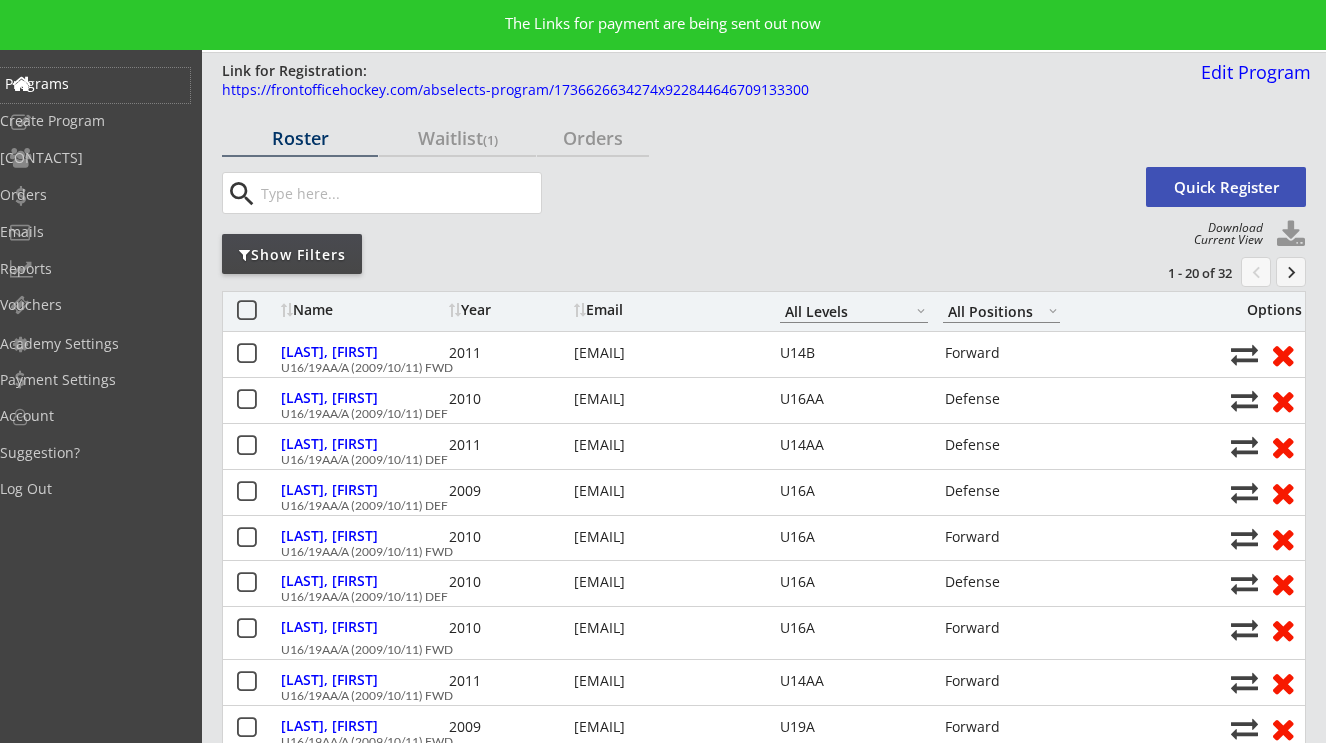 click on "Programs" at bounding box center (95, 84) 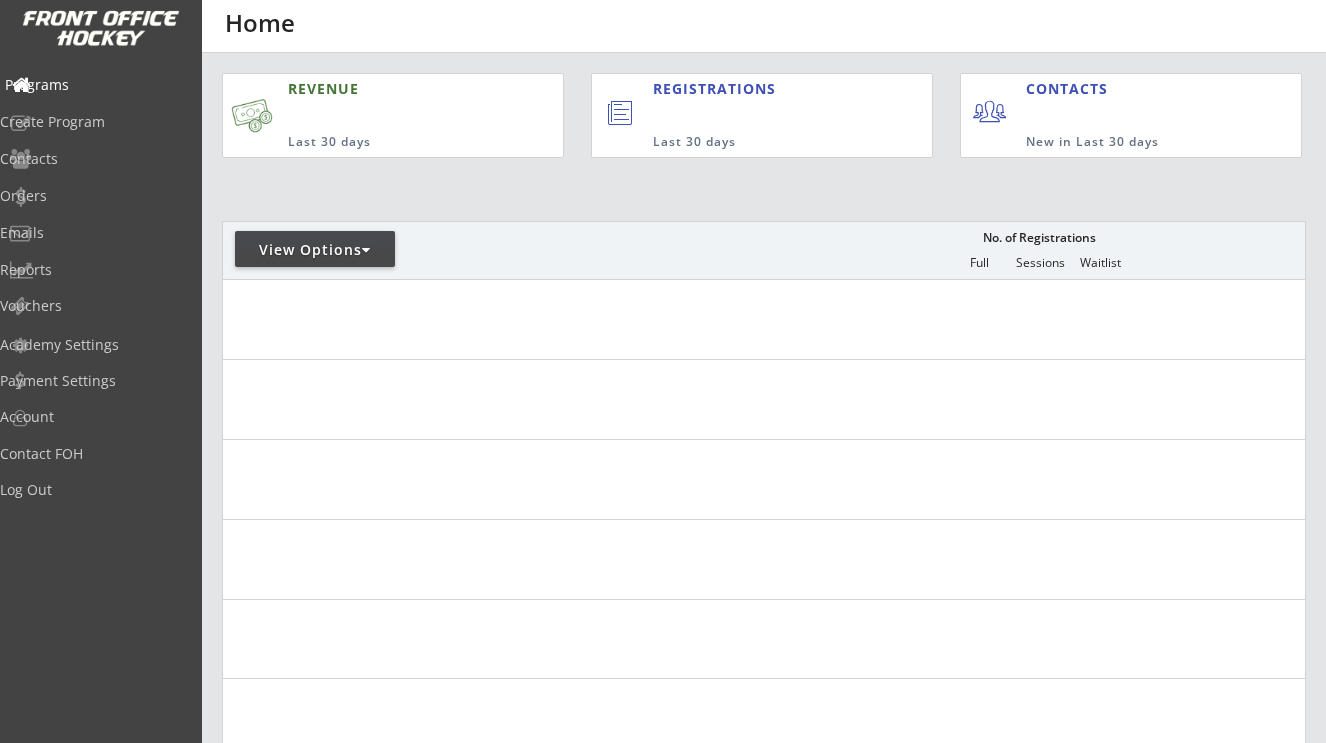 scroll, scrollTop: 0, scrollLeft: 0, axis: both 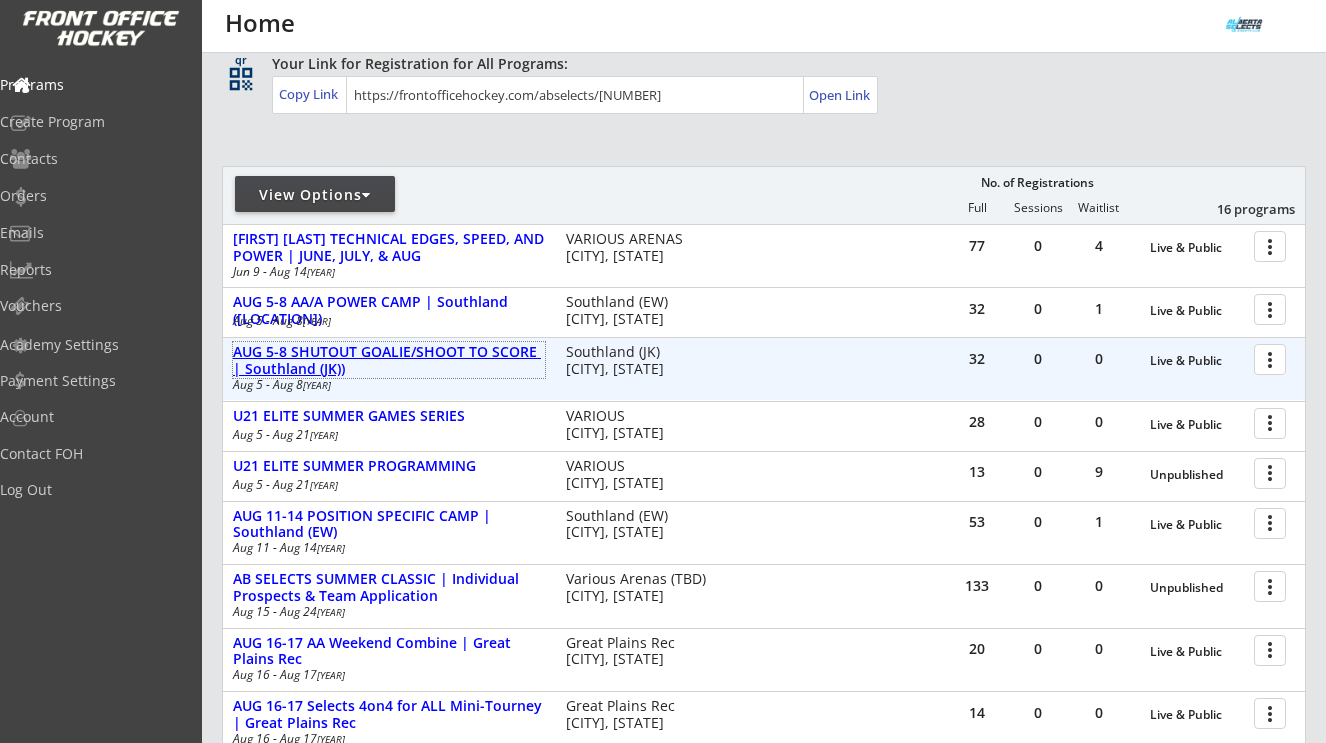 click on "AUG 5-8 SHUTOUT GOALIE/SHOOT TO SCORE | Southland (JK))" at bounding box center [389, 361] 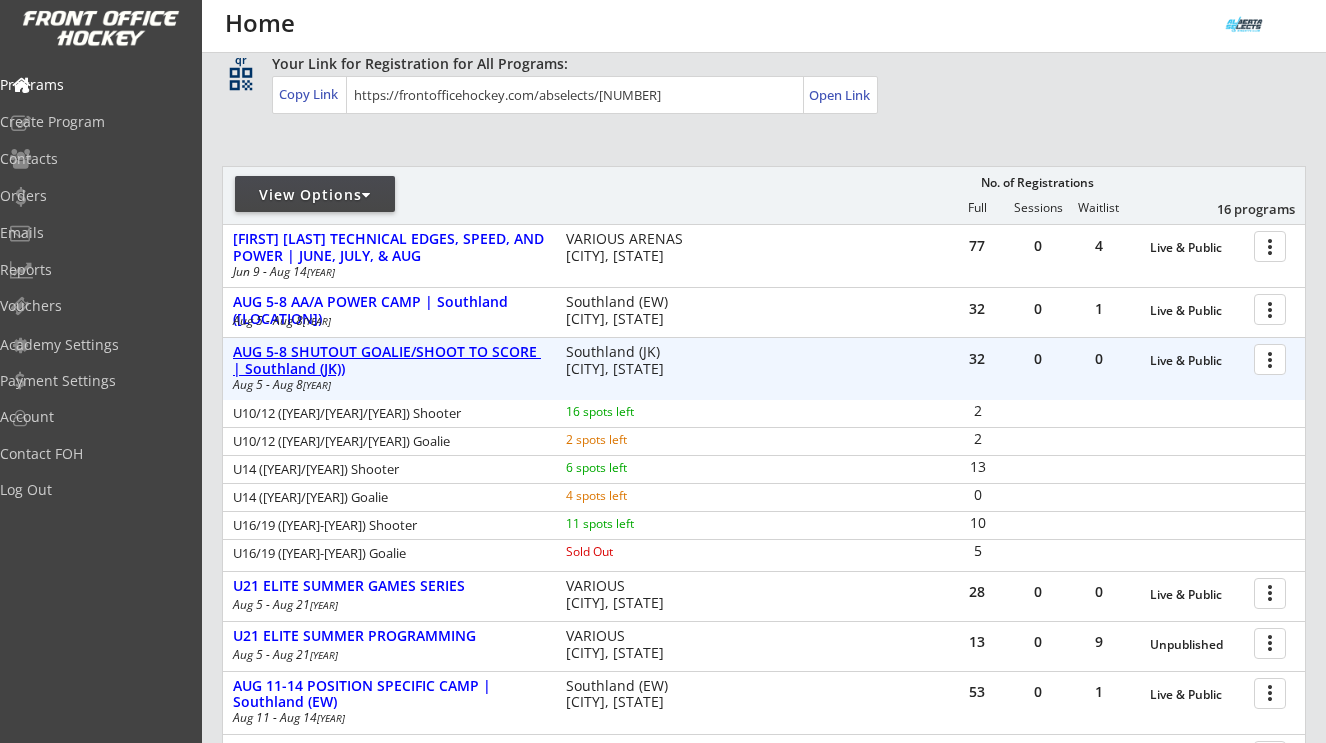 click on "AUG 5-8 SHUTOUT GOALIE/SHOOT TO SCORE | Southland (JK))" at bounding box center [389, 361] 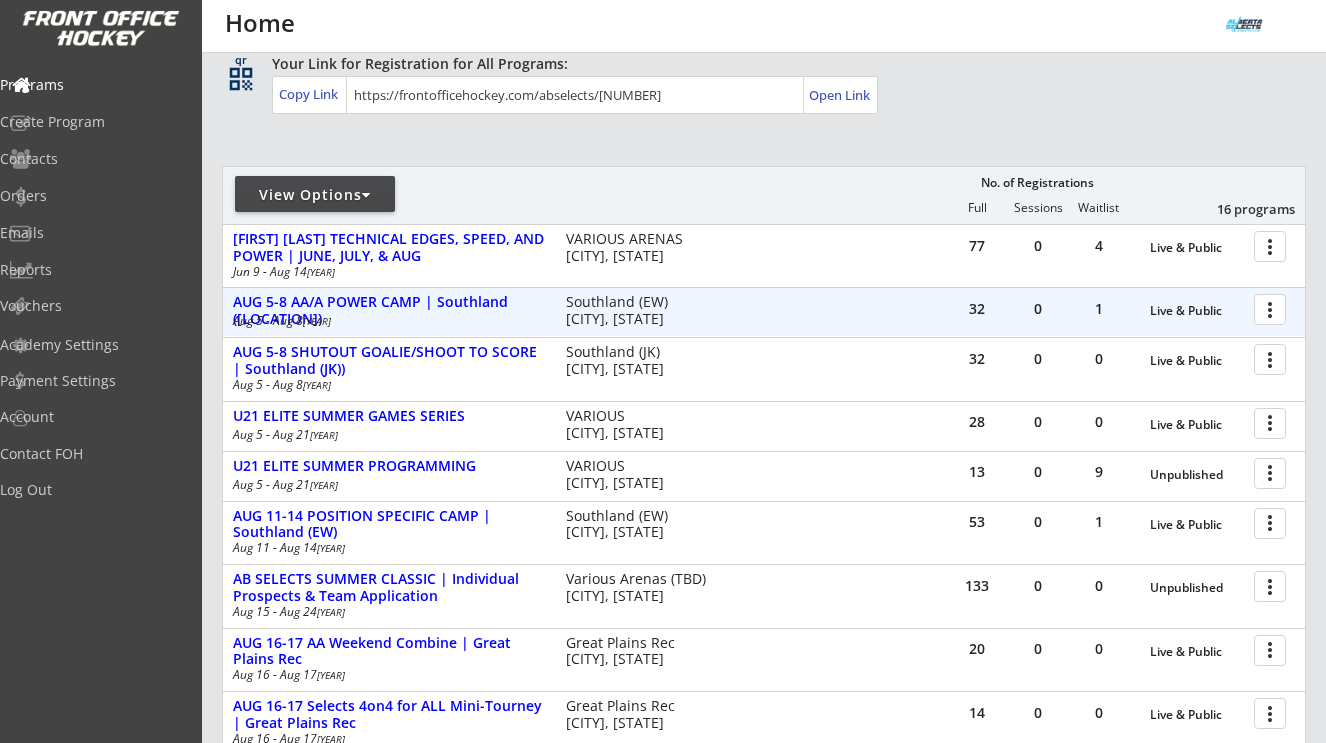 click on "AUG 5-8 AA/A POWER CAMP | Southland (EW)" at bounding box center (389, 311) 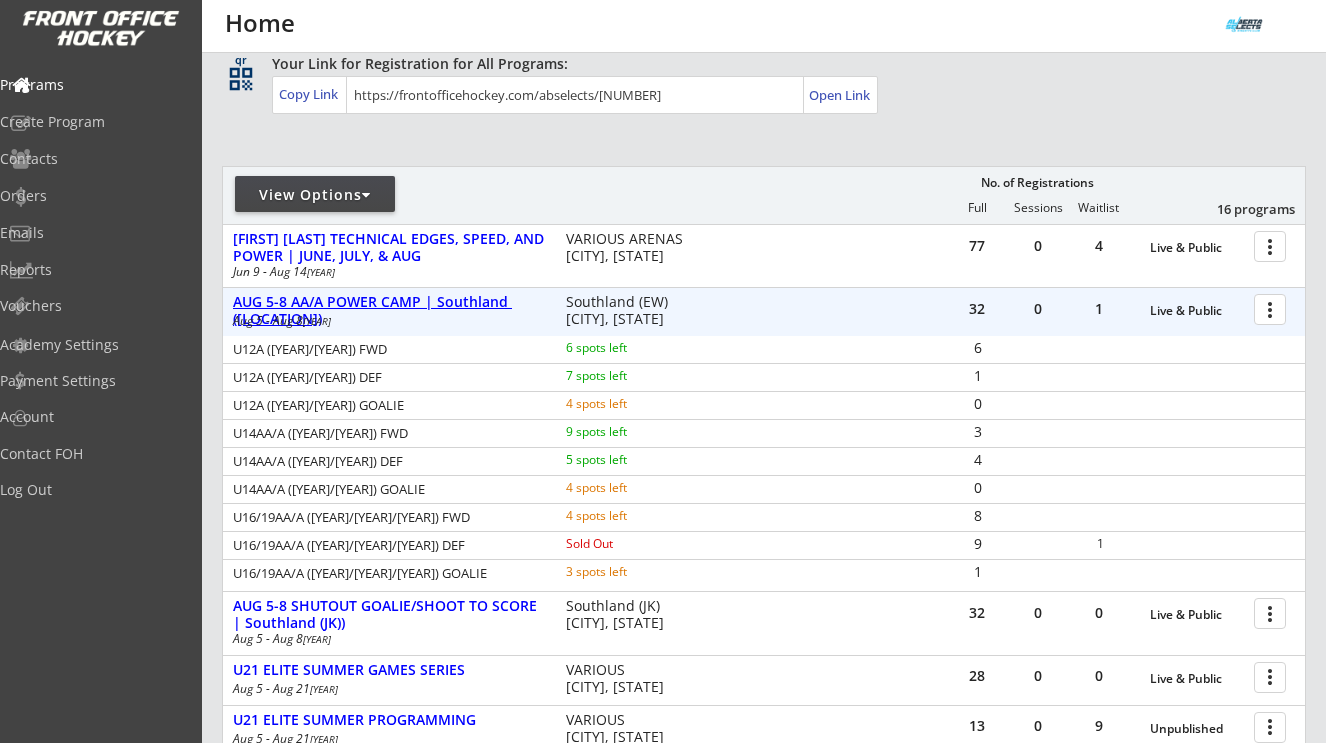 click on "AUG 5-8 AA/A POWER CAMP | Southland (EW)" at bounding box center (389, 311) 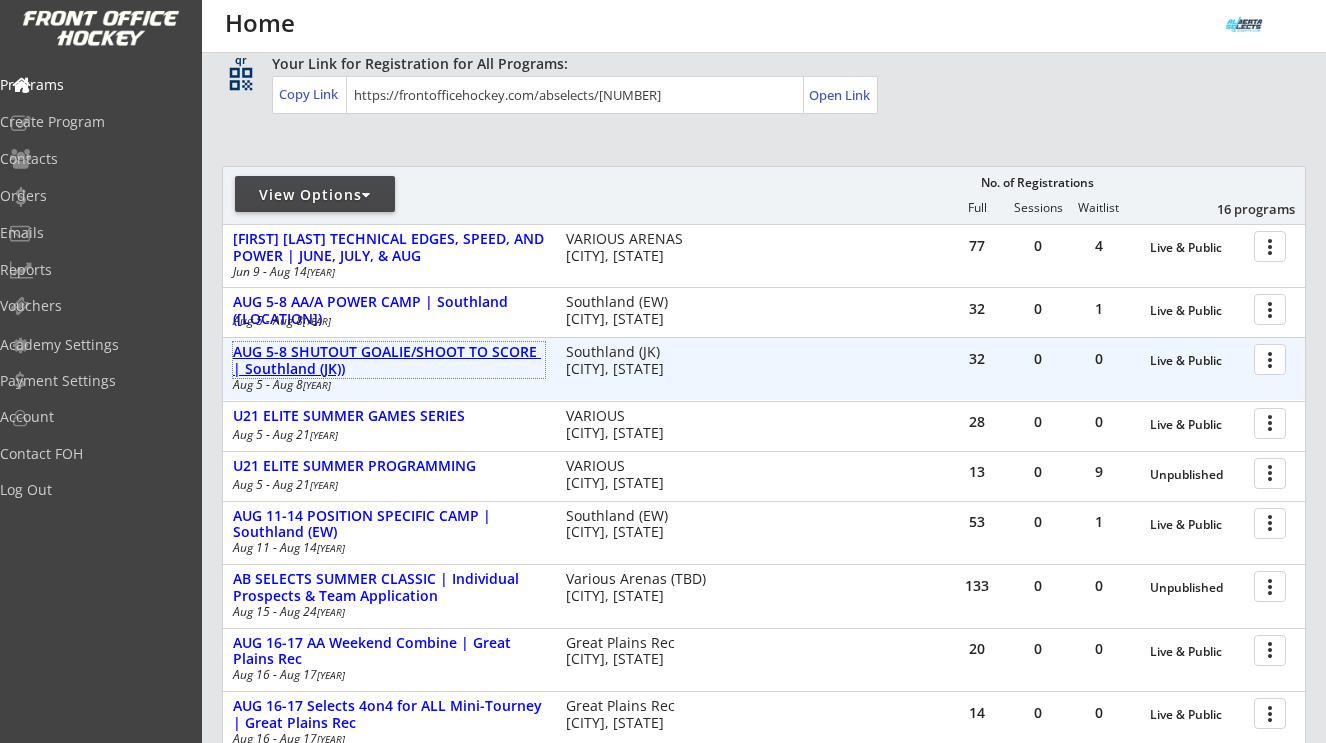 click on "AUG 5-8 SHUTOUT GOALIE/SHOOT TO SCORE | Southland (JK))" at bounding box center [389, 361] 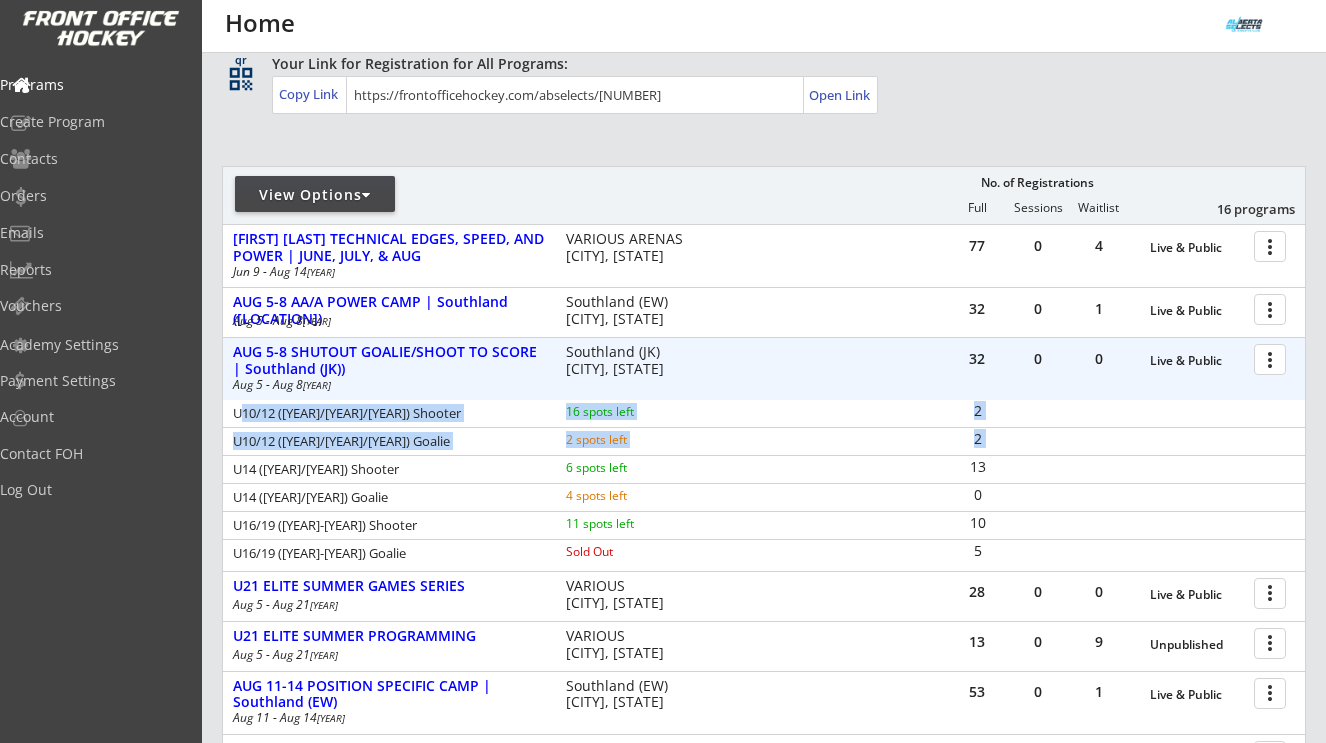 drag, startPoint x: 236, startPoint y: 409, endPoint x: 812, endPoint y: 440, distance: 576.8336 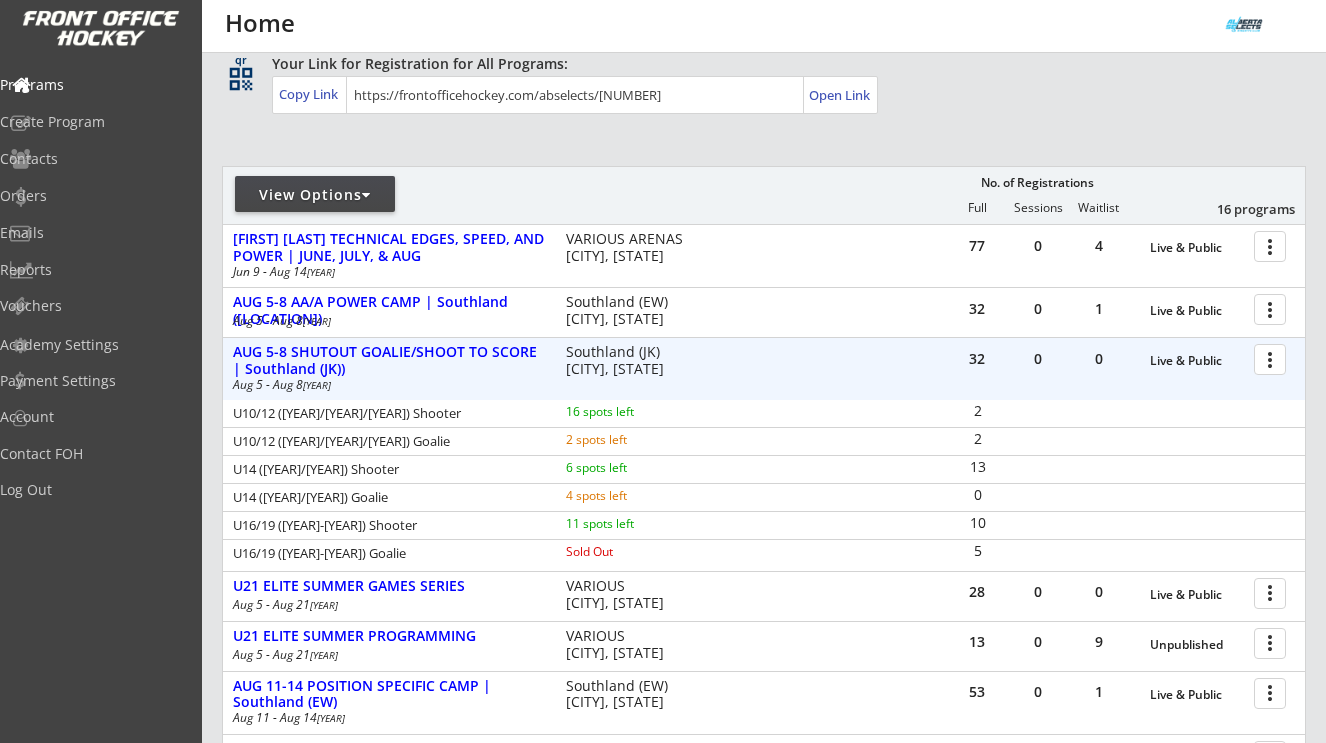 click at bounding box center [1273, 358] 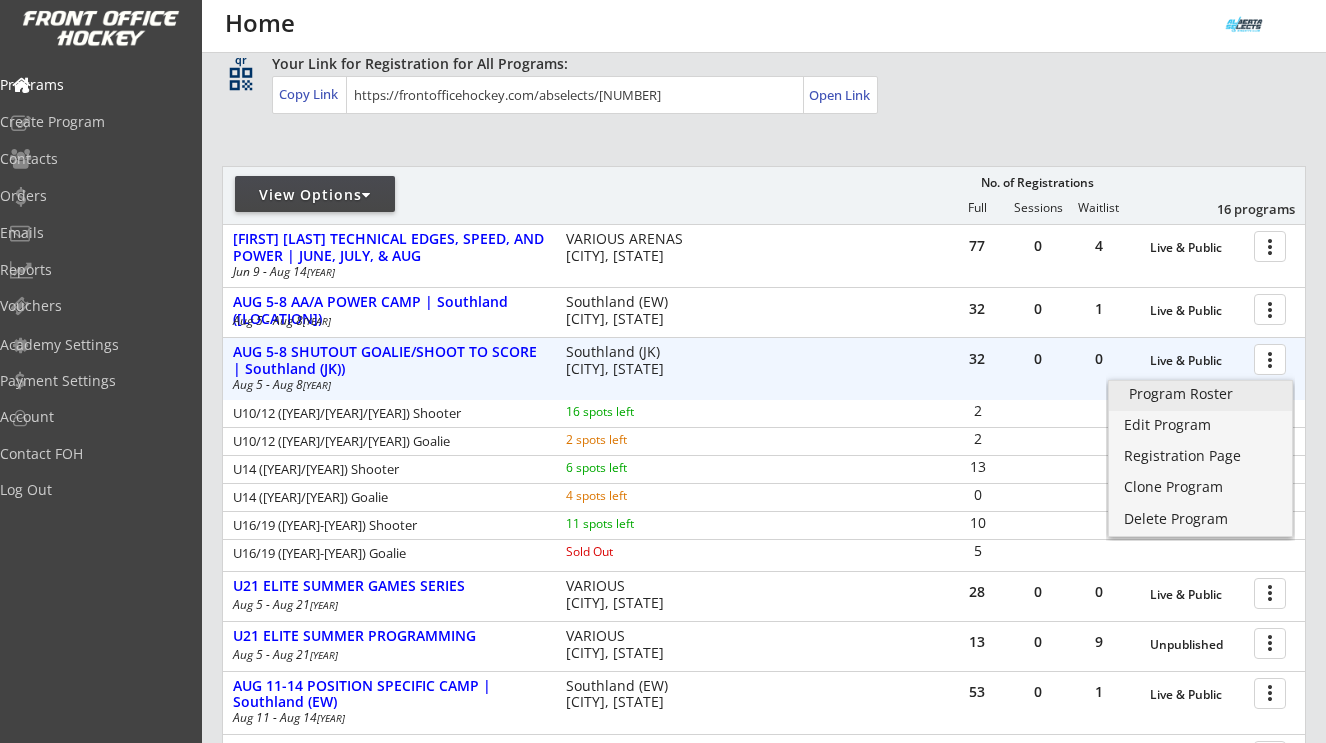 click on "Program Roster" at bounding box center (1200, 394) 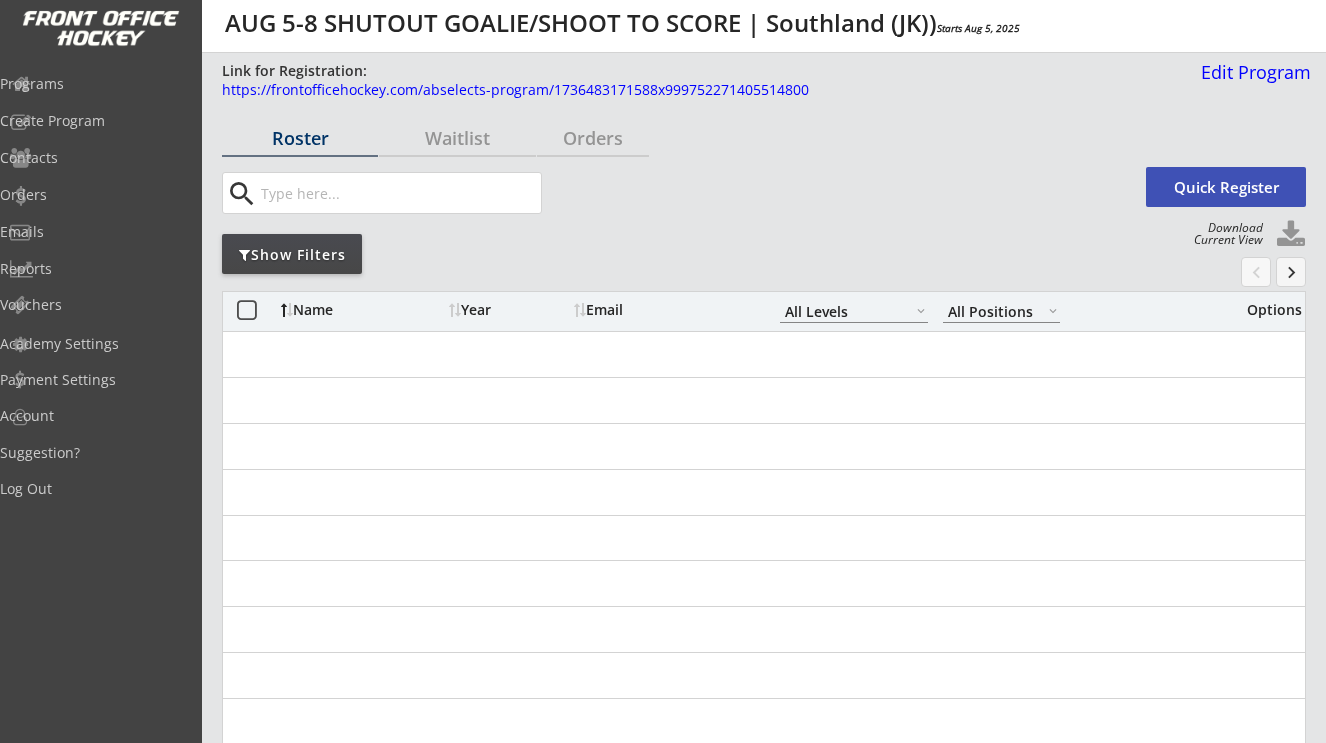select on ""All Levels"" 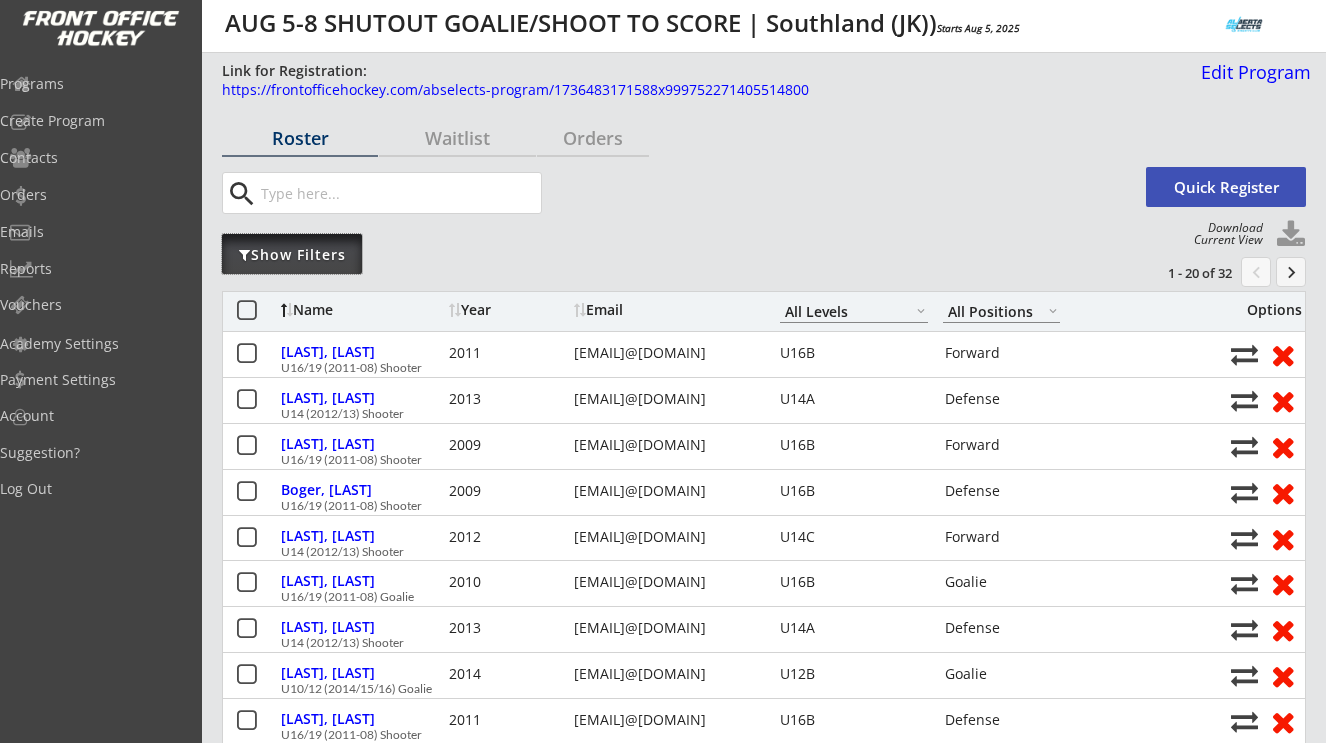 click on "Show Filters" at bounding box center [292, 255] 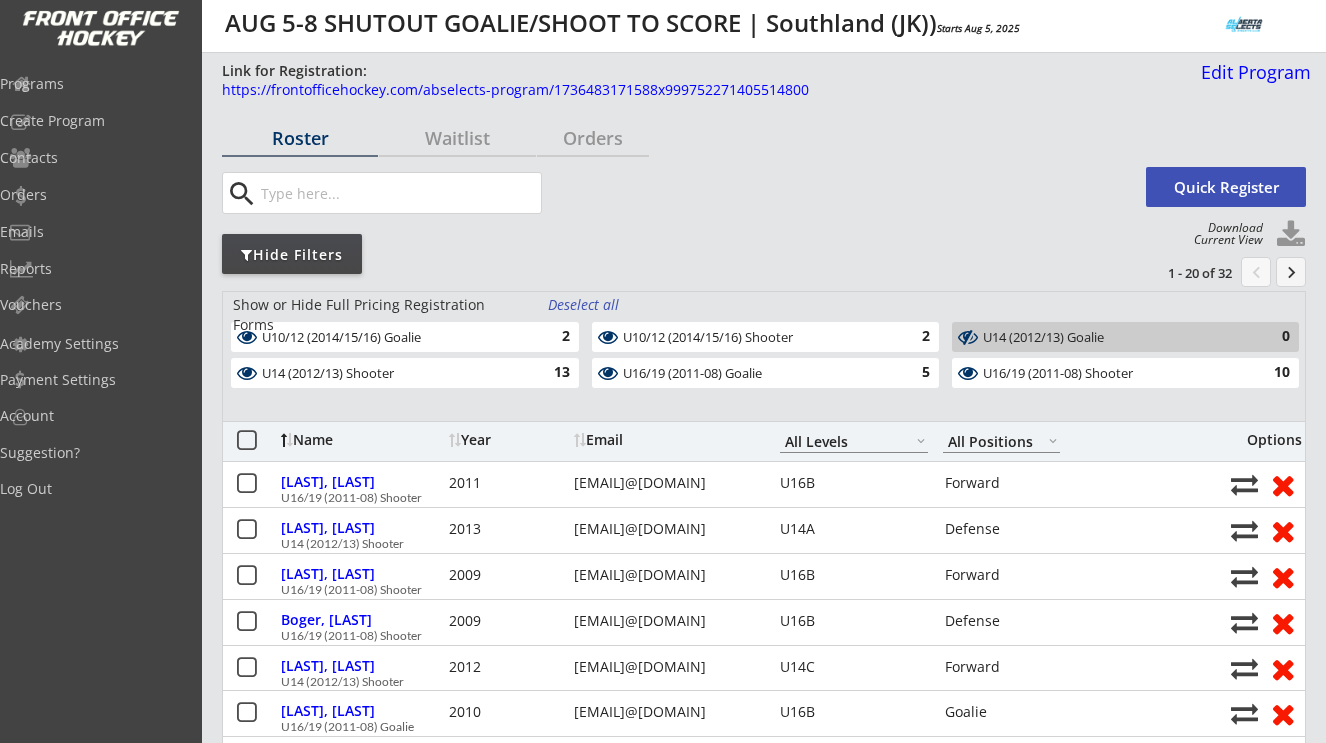 click on "Deselect all" at bounding box center [585, 305] 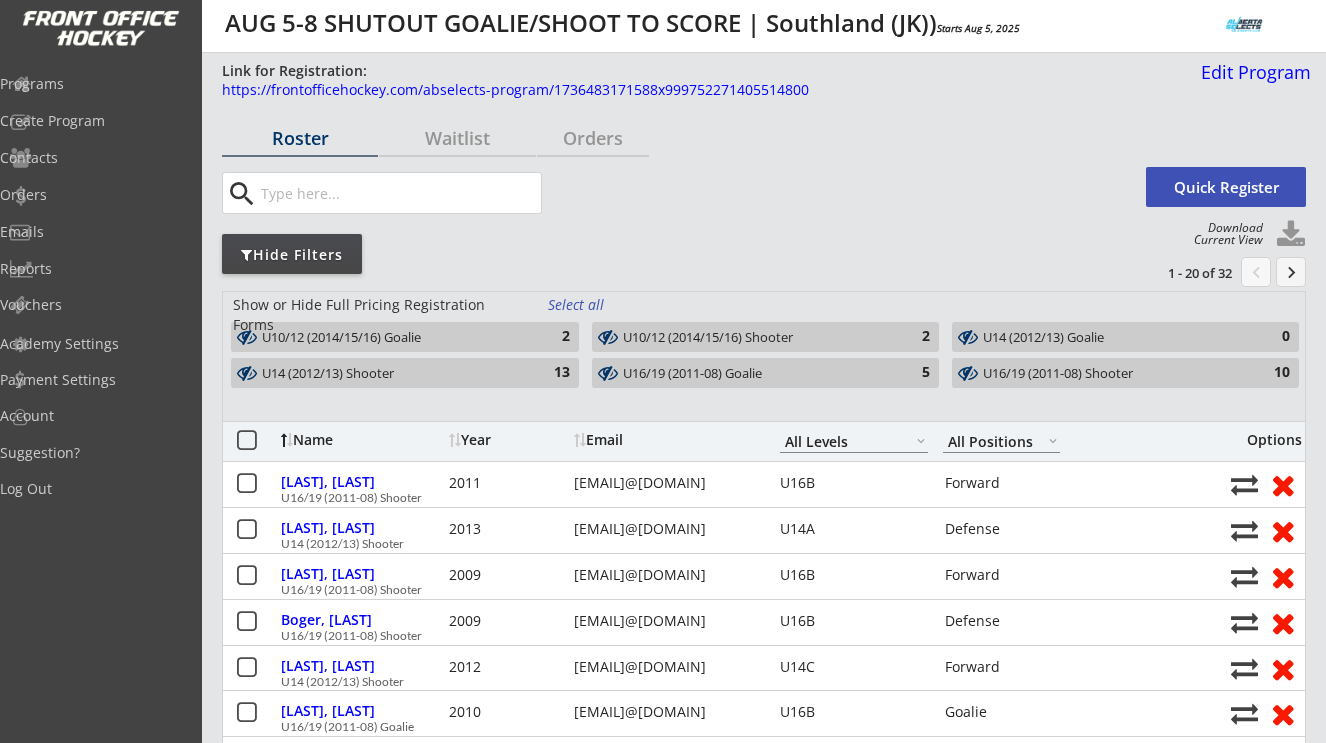 click on "2" at bounding box center [550, 337] 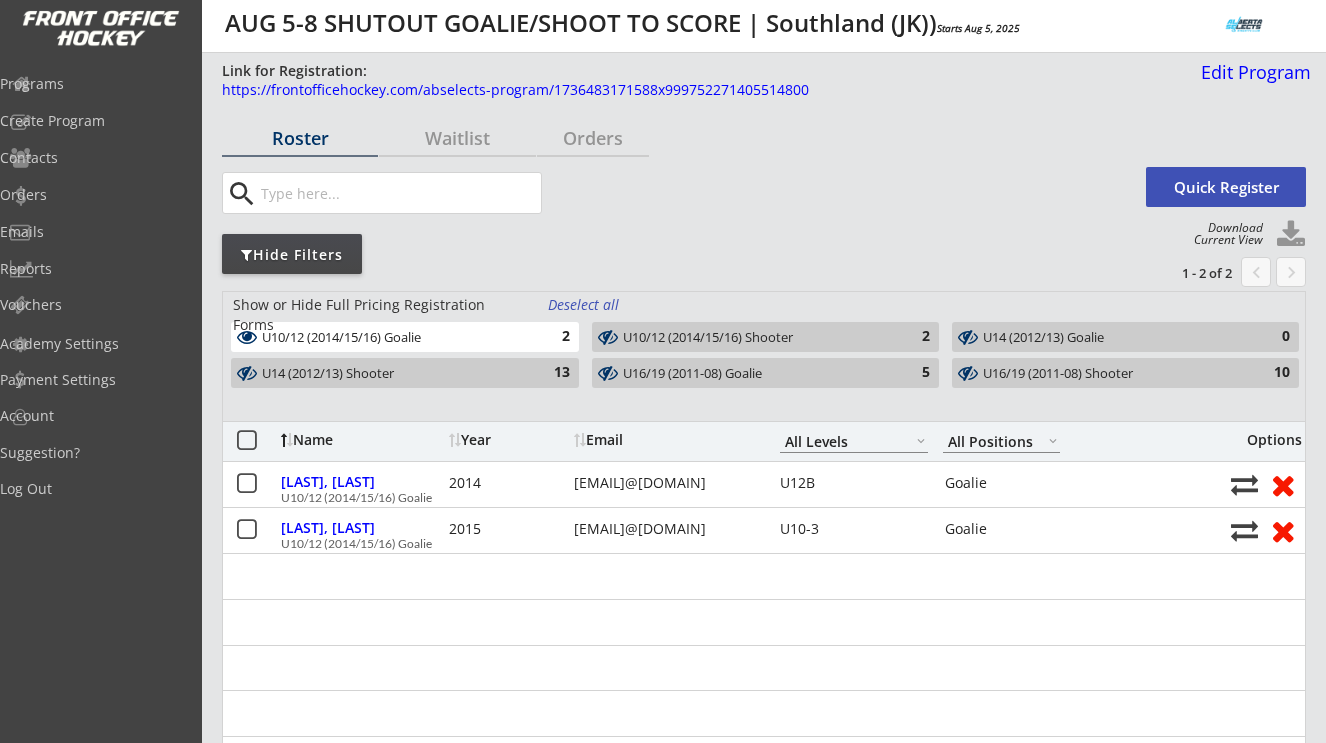click on "U10/12 (2014/15/16) Goalie 2" at bounding box center (405, 337) 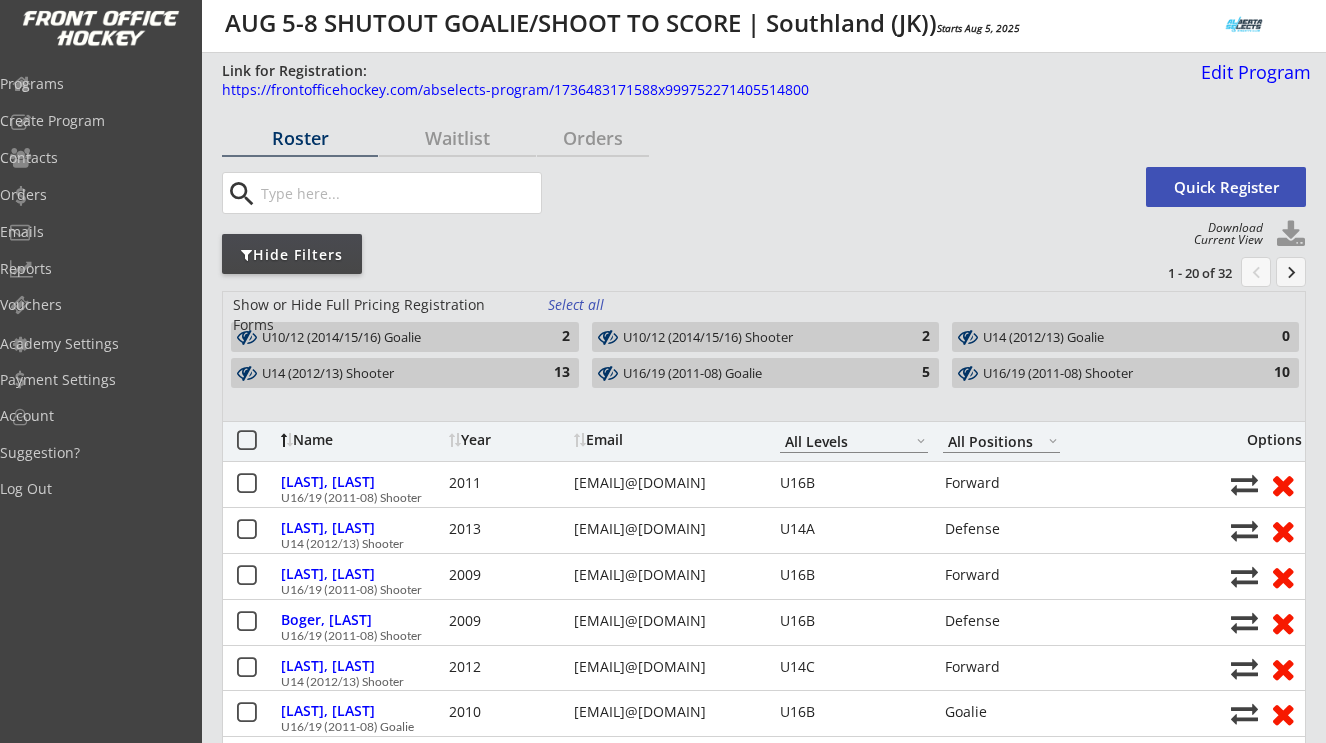 click on "U10/12 (2014/15/16) Shooter 2" at bounding box center [766, 337] 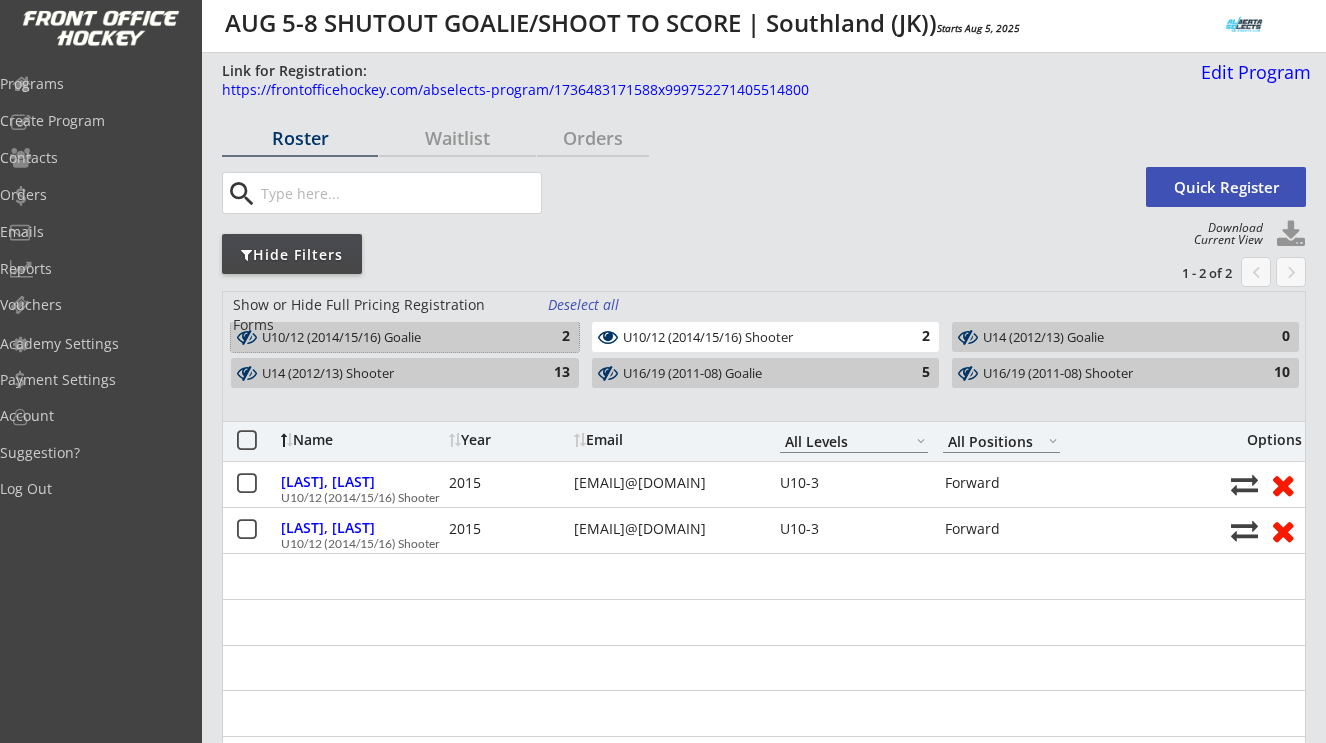 click on "2" at bounding box center [550, 337] 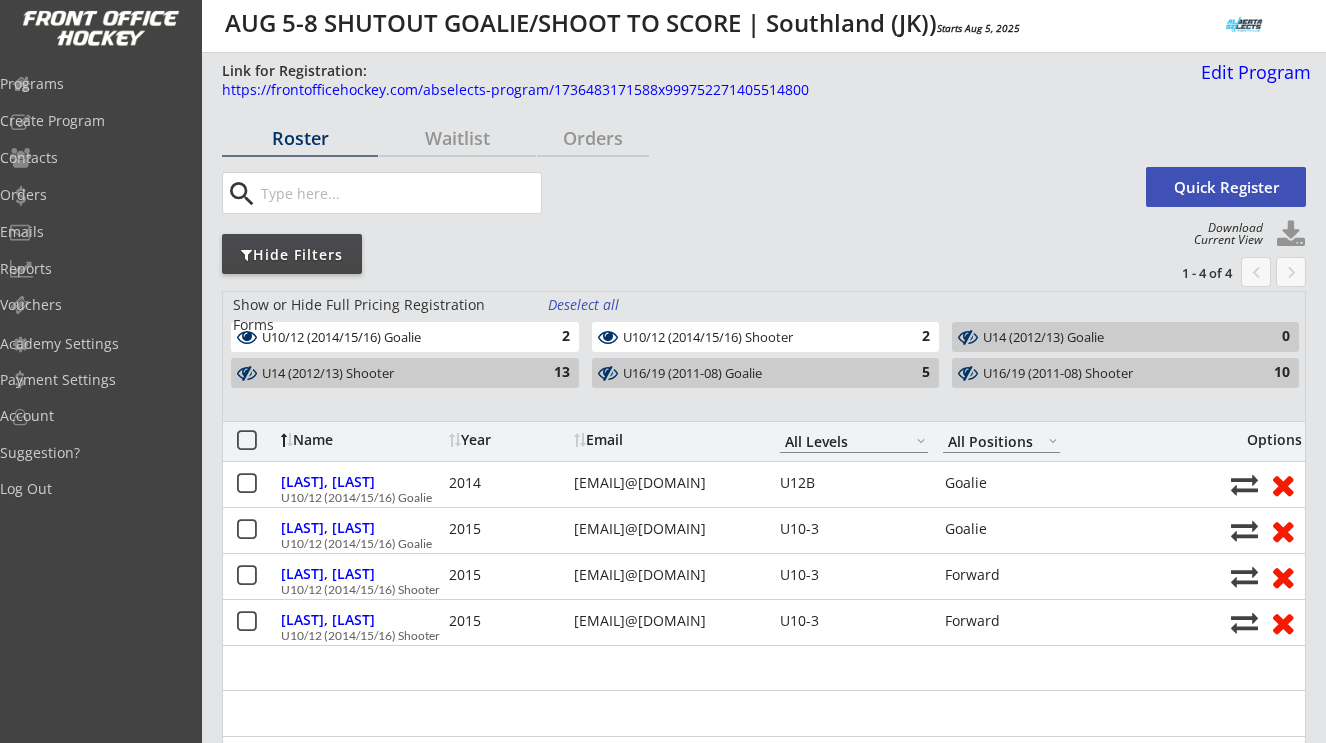 click on "2" at bounding box center (550, 337) 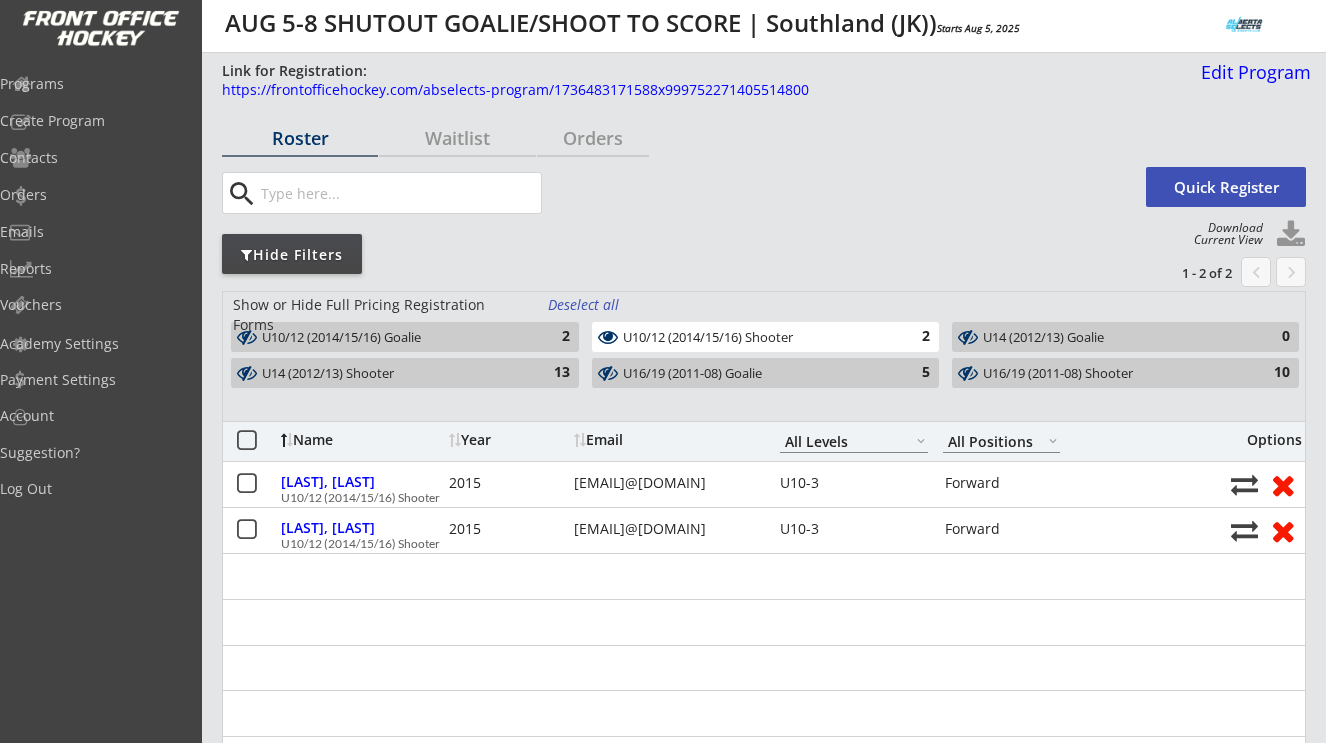 click on "U10/12 (2014/15/16) Shooter 2" at bounding box center [766, 337] 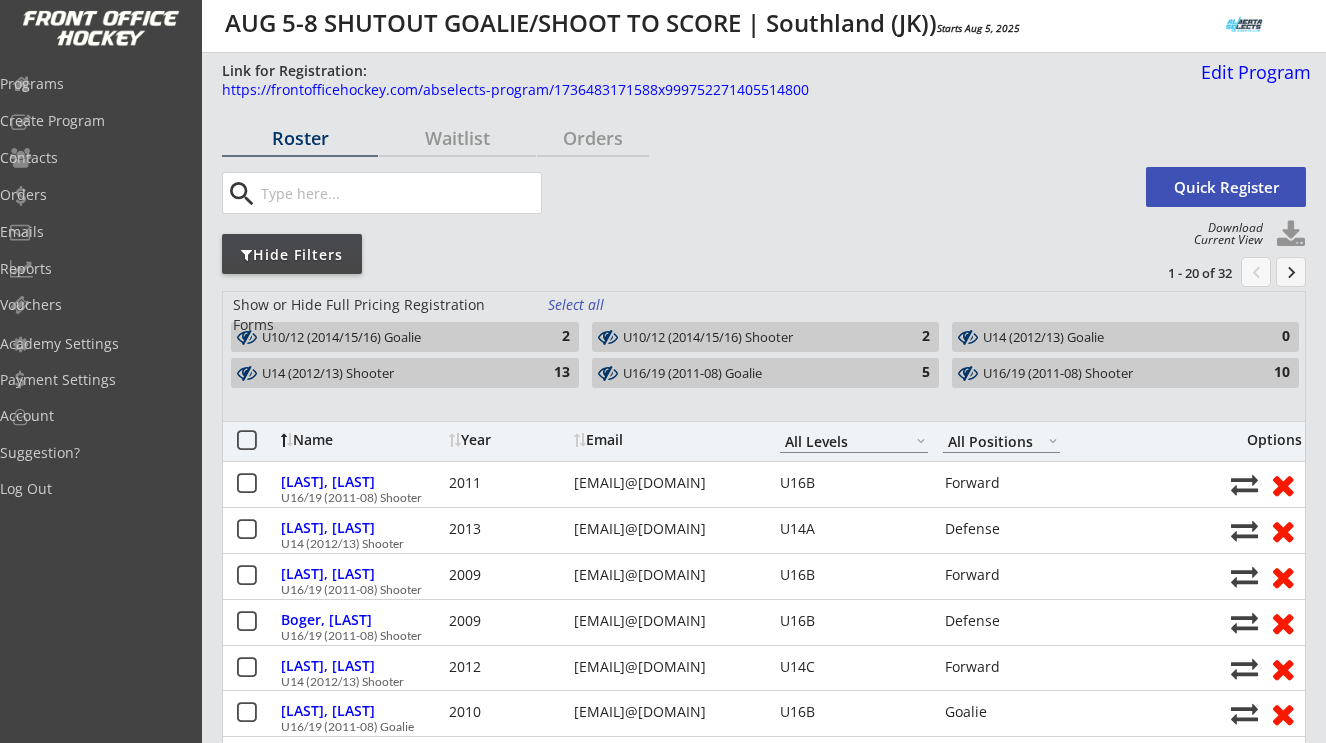 click on "U14 (2012/13) Shooter" at bounding box center (393, 374) 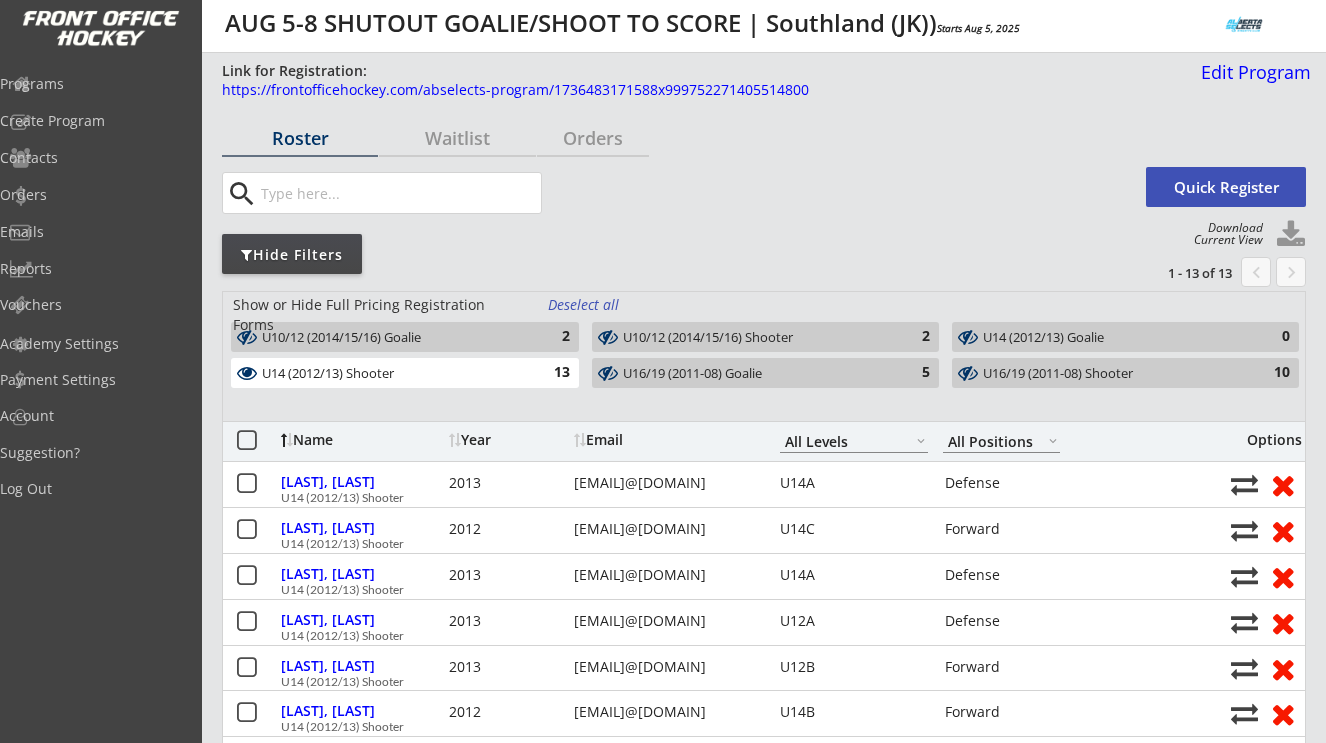click on "Year" at bounding box center (509, 440) 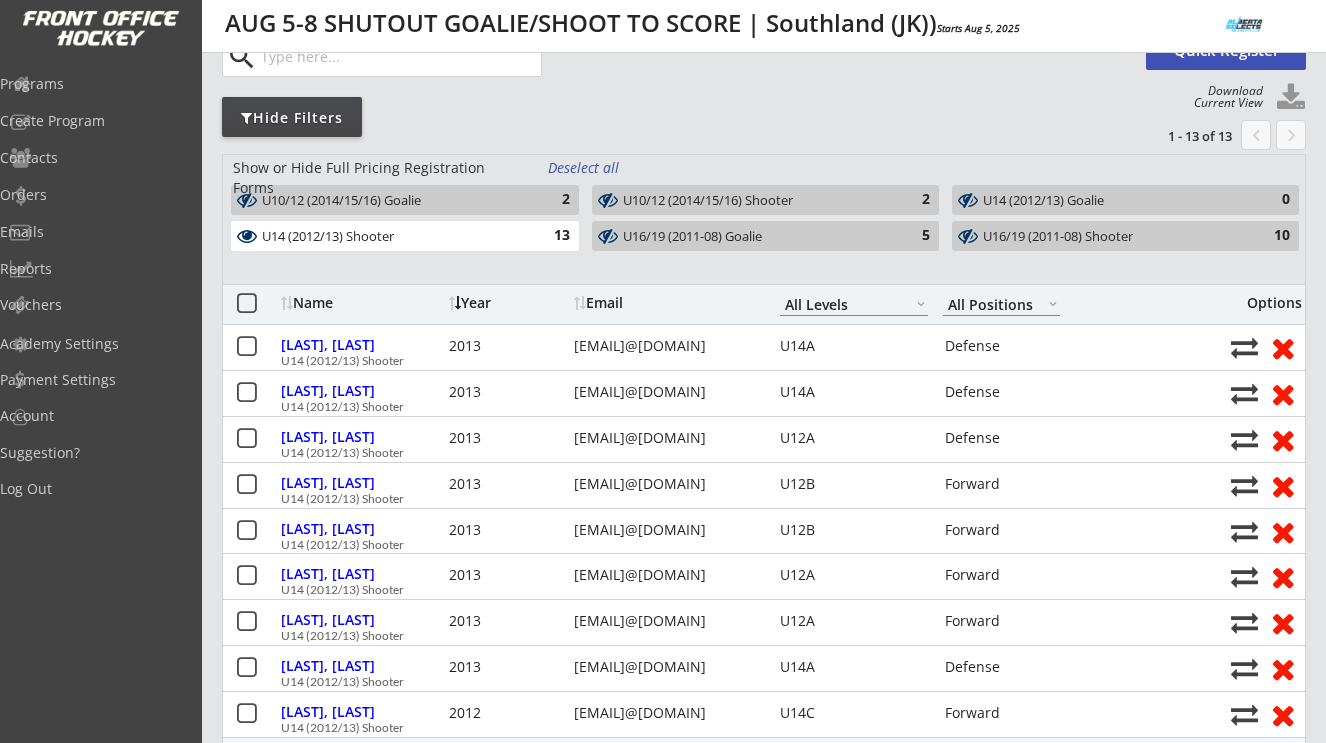 scroll, scrollTop: 0, scrollLeft: 0, axis: both 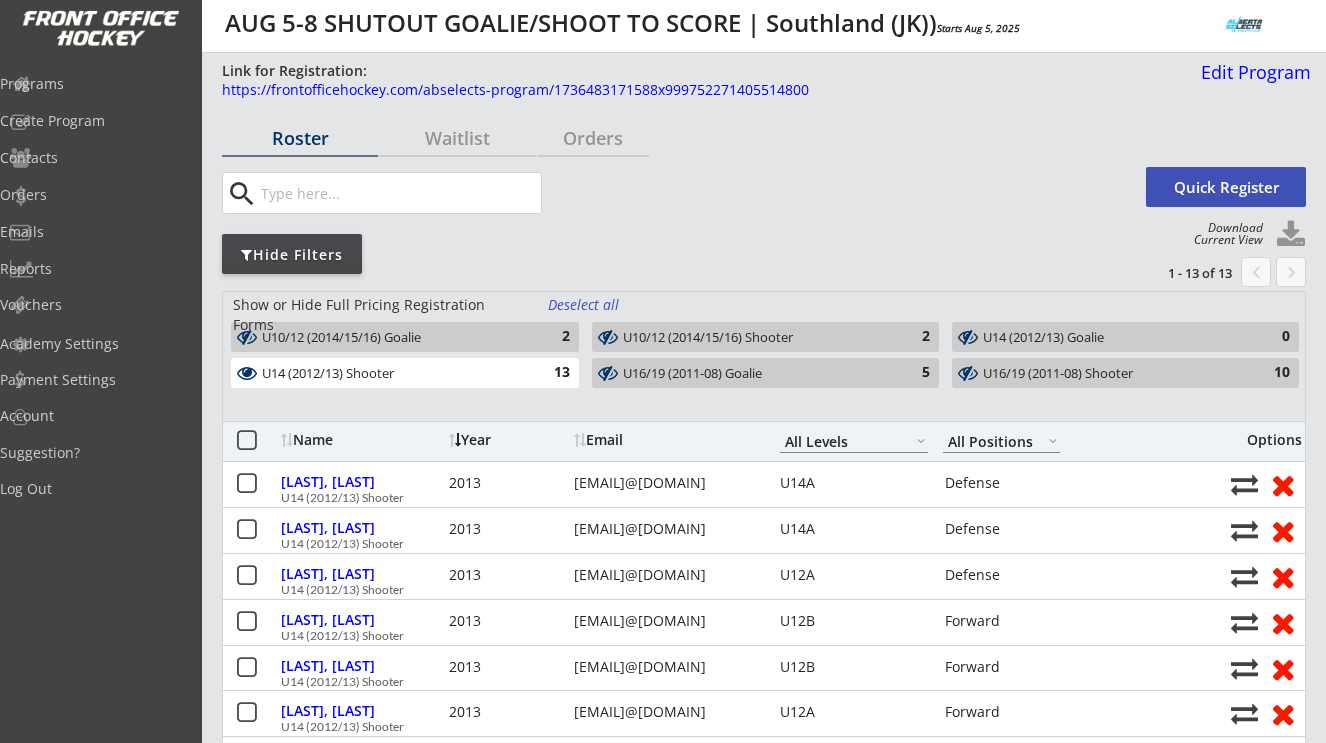 click on "13" at bounding box center (550, 373) 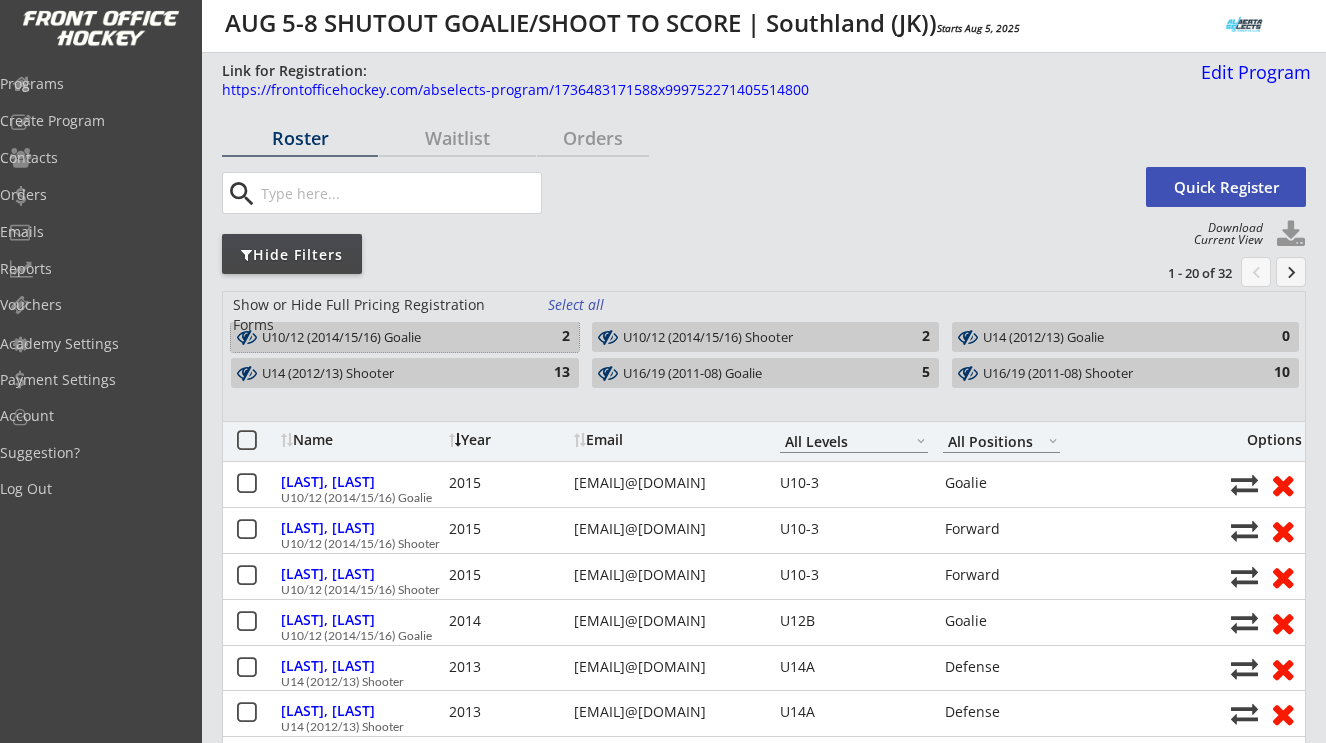 click on "2" at bounding box center [550, 337] 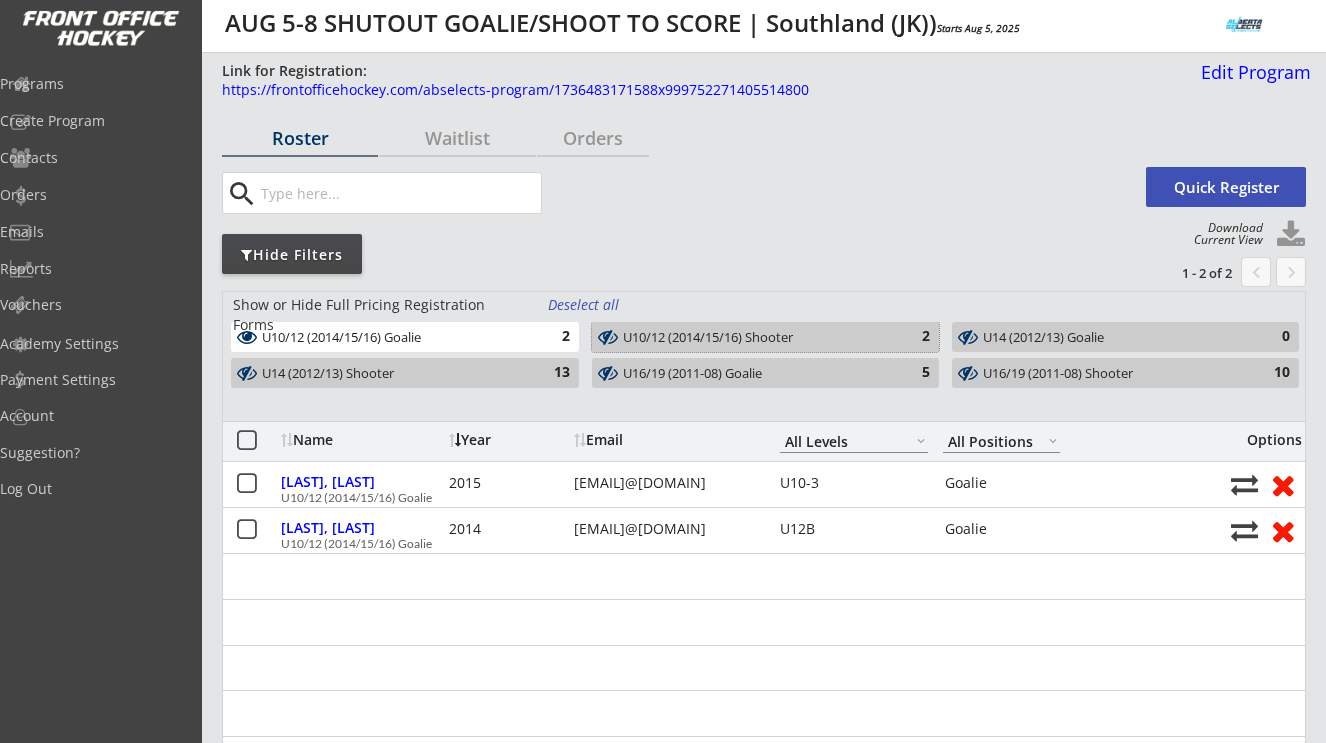 click on "U10/12 (2014/15/16) Shooter" at bounding box center (754, 338) 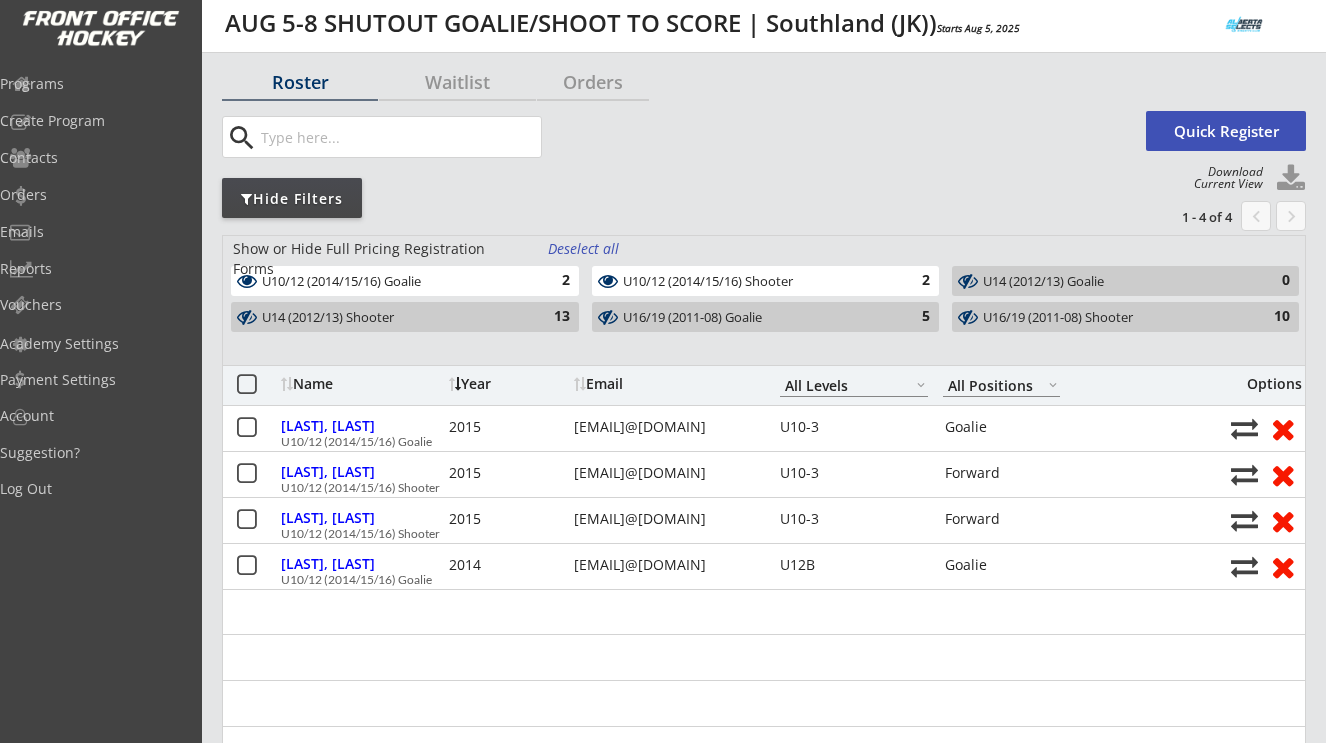 scroll, scrollTop: 0, scrollLeft: 0, axis: both 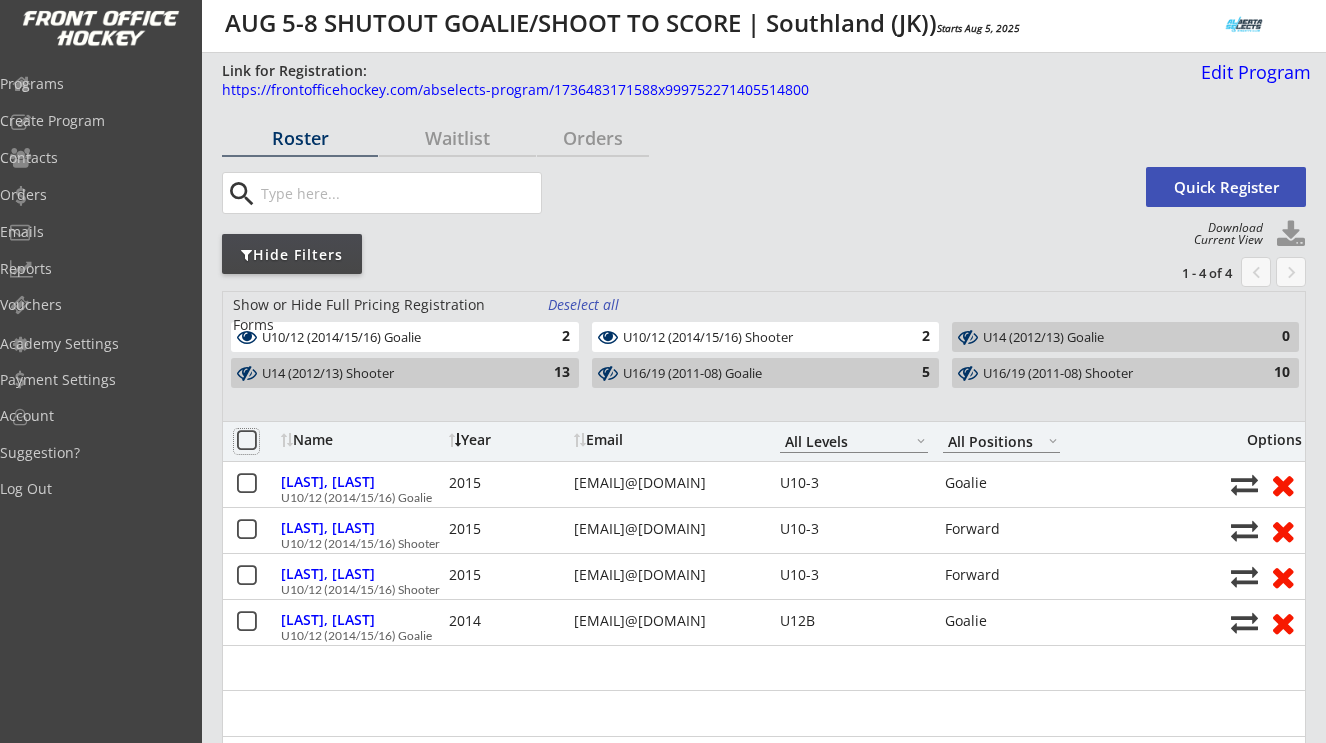 click at bounding box center [246, 441] 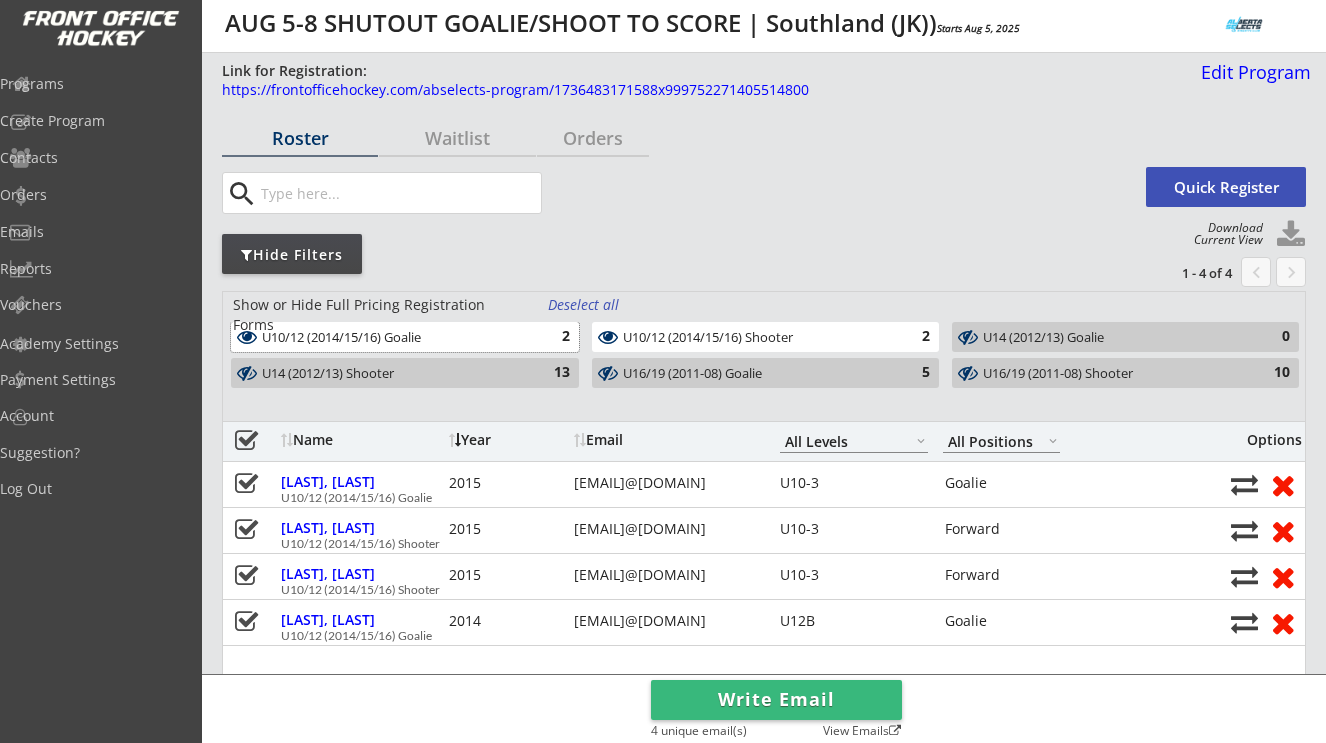 click on "U10/12 (2014/15/16) Goalie 2" at bounding box center [405, 337] 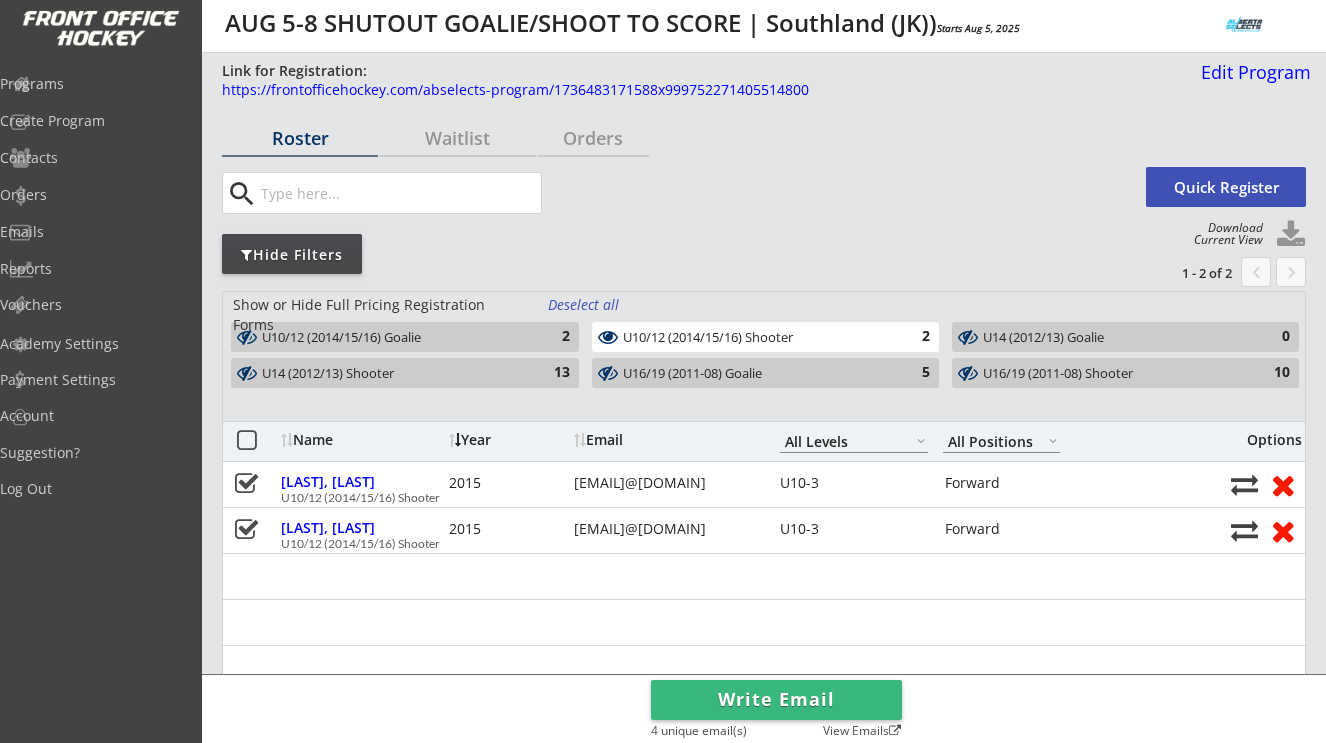 click on "U10/12 (2014/15/16) Shooter" at bounding box center (754, 338) 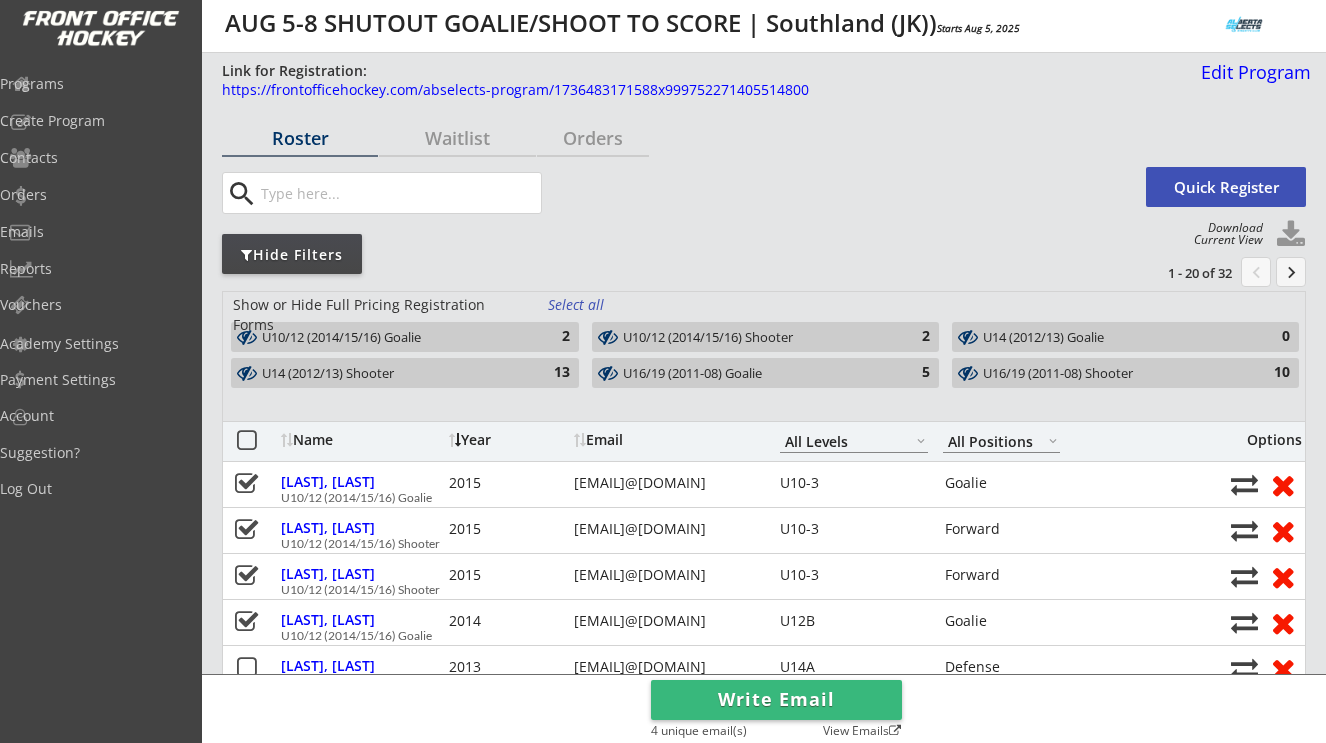 click on "U16/19 (2011-08) Goalie" at bounding box center [754, 374] 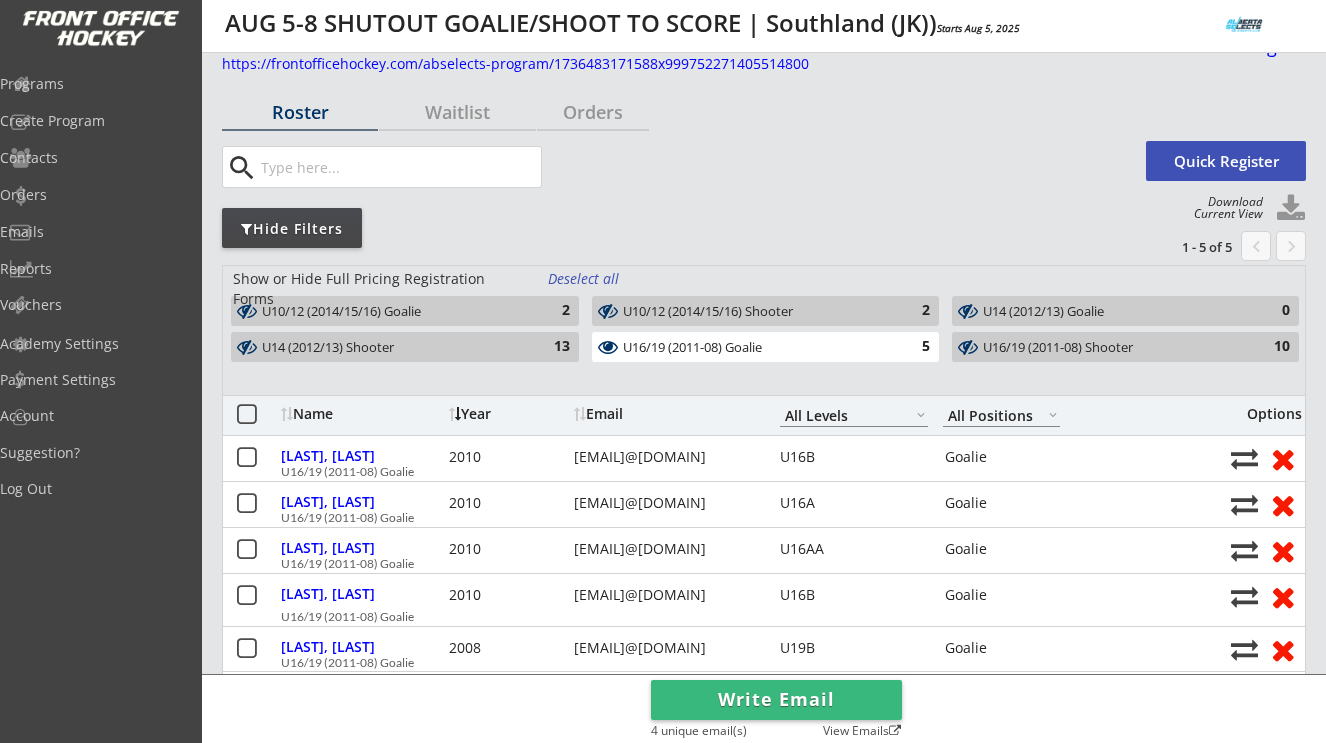 scroll, scrollTop: 25, scrollLeft: 0, axis: vertical 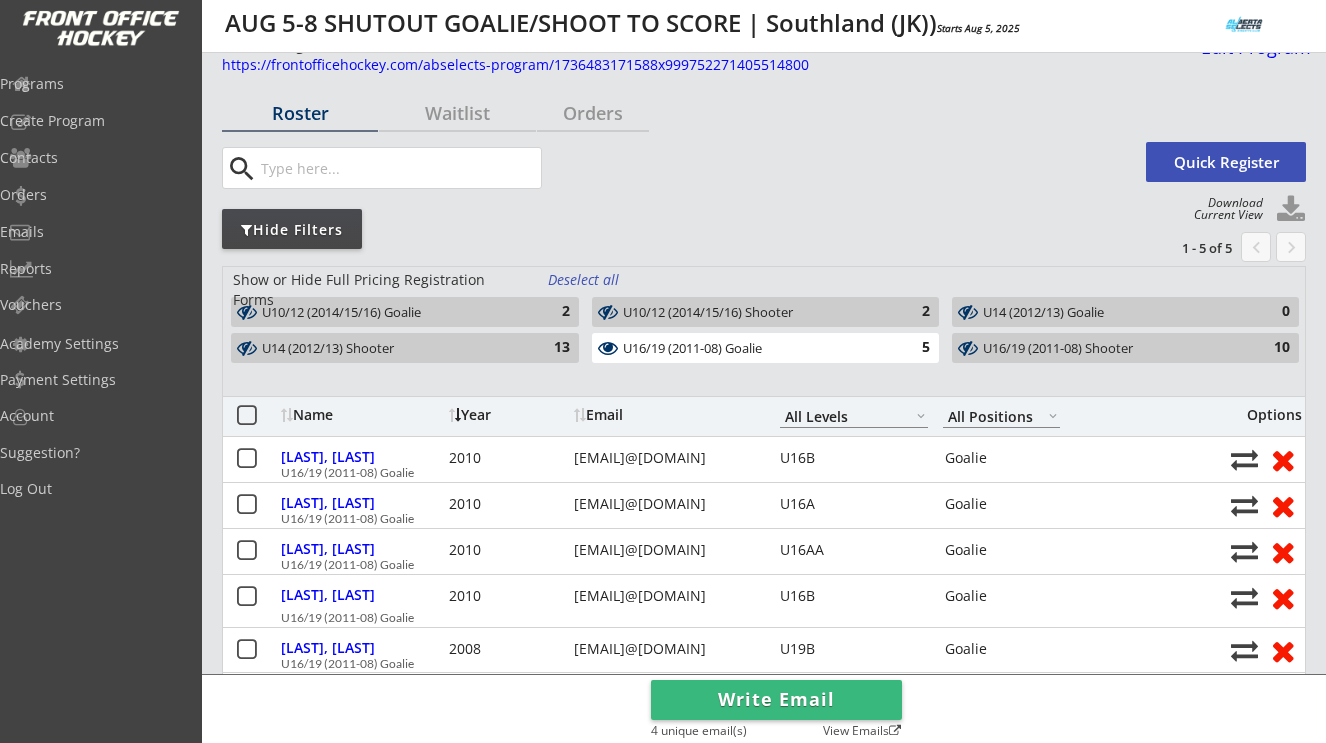 click on "U16/19 (2011-08) Goalie" at bounding box center [754, 349] 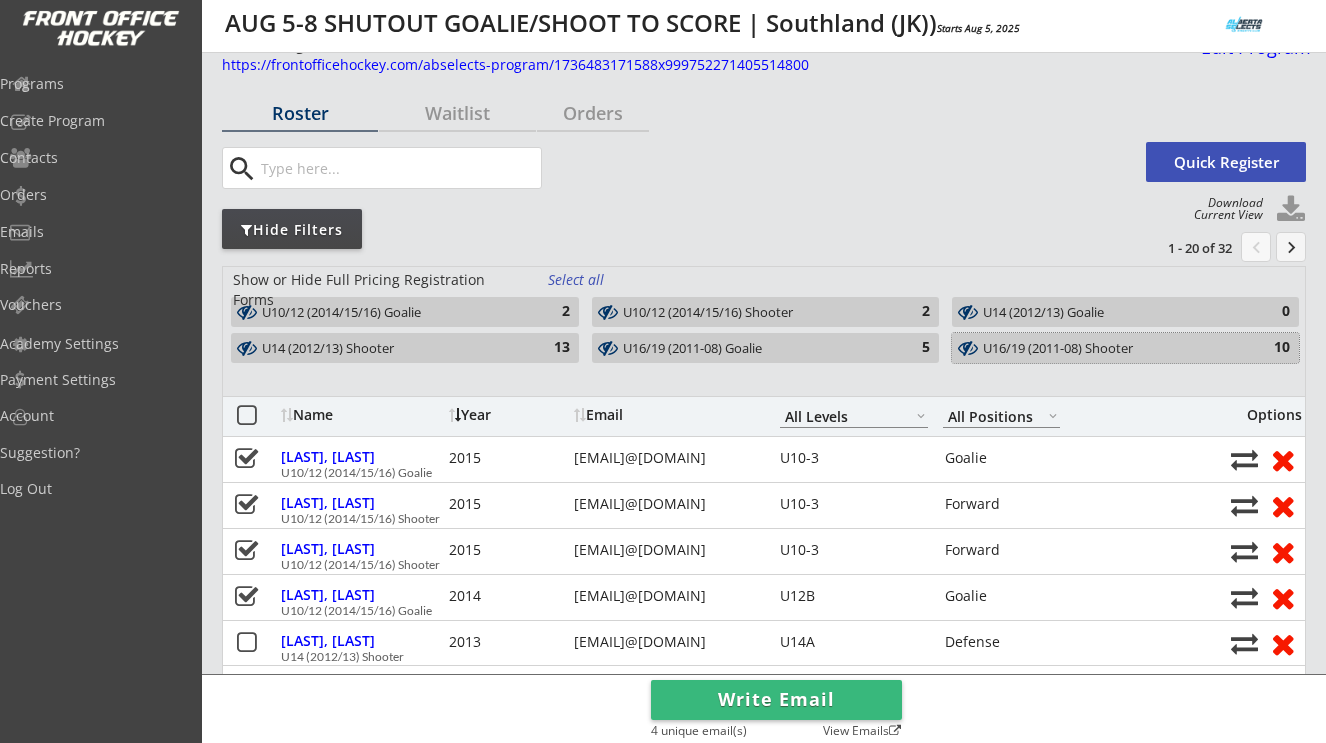 click on "U16/19 (2011-08) Shooter" at bounding box center (1114, 349) 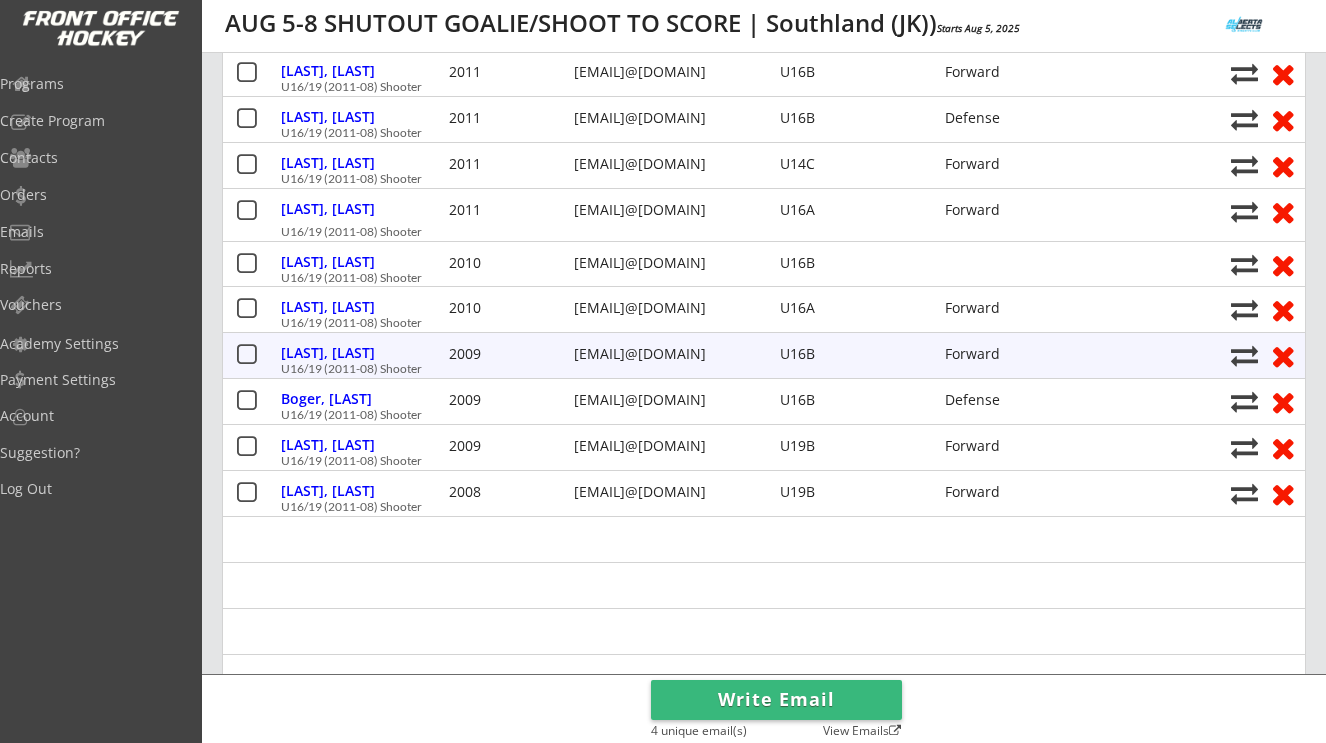 scroll, scrollTop: 170, scrollLeft: 0, axis: vertical 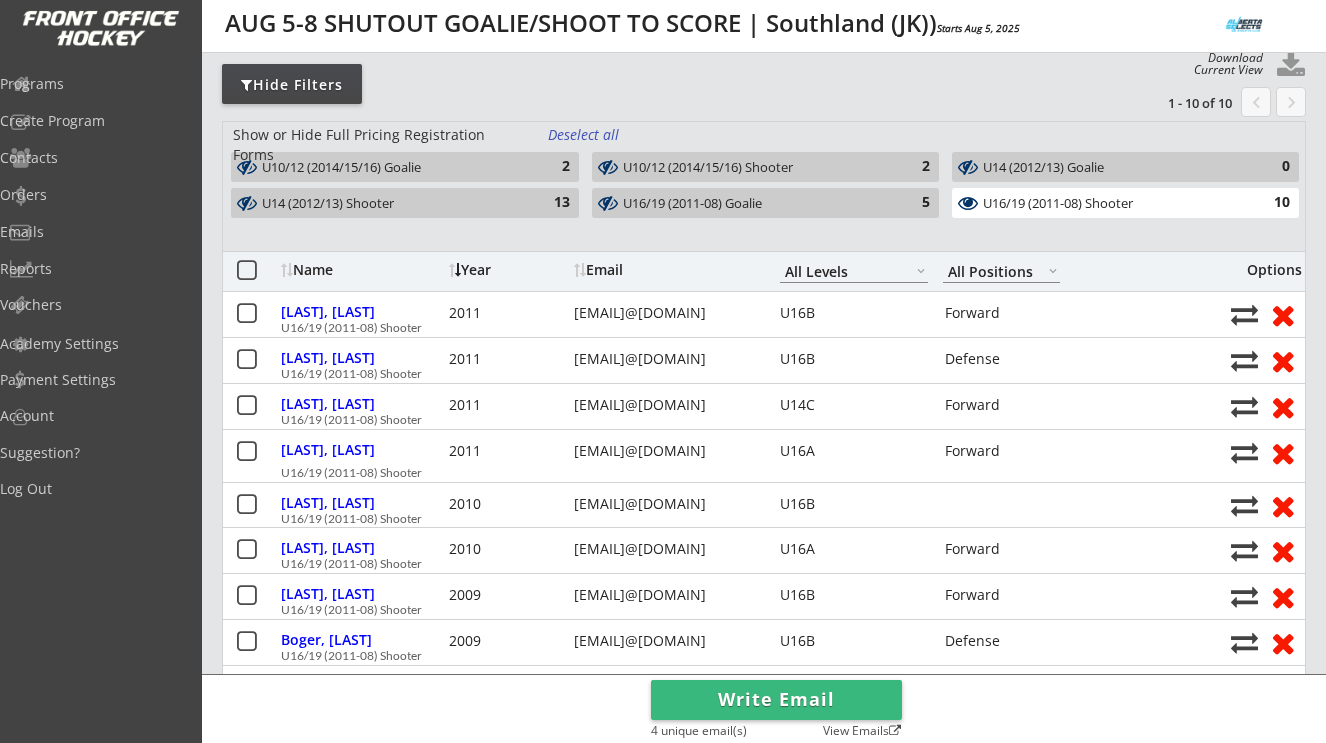 click on "U16/19 (2011-08) Shooter" at bounding box center (1114, 204) 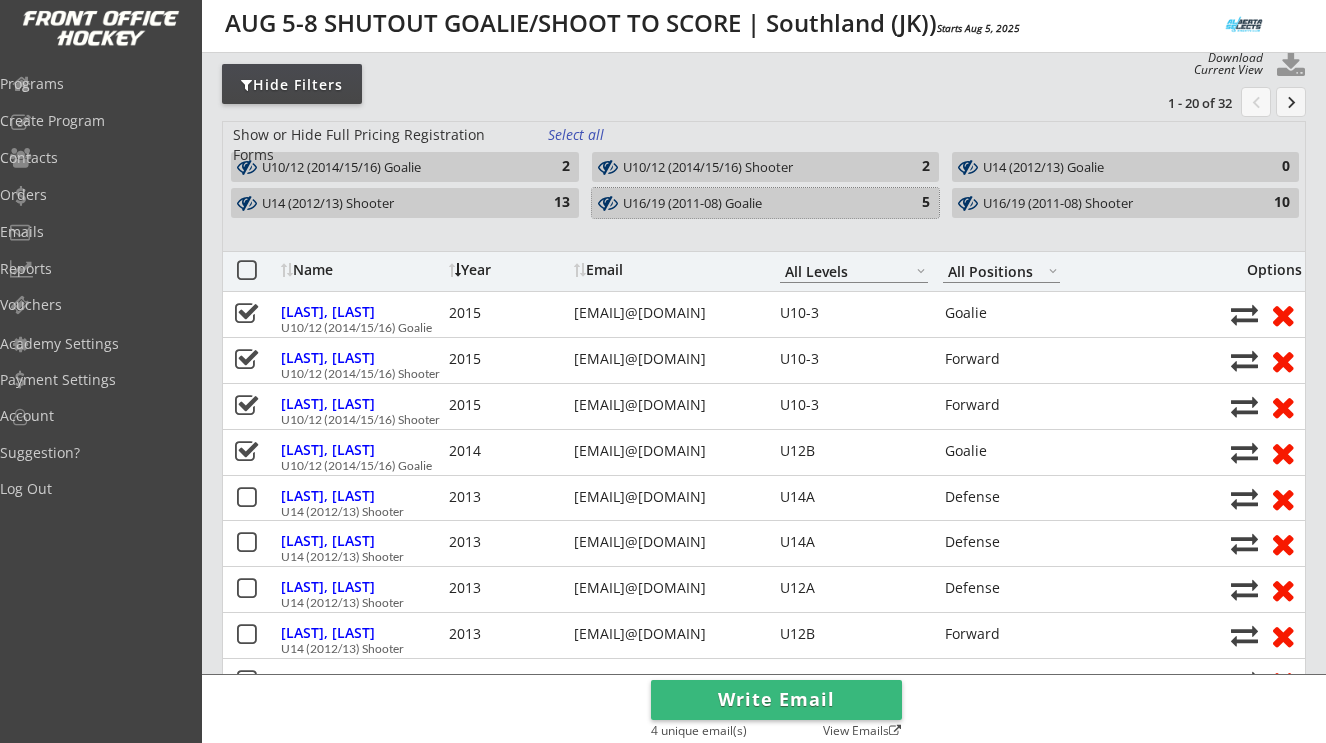 click on "U16/19 (2011-08) Goalie" at bounding box center (754, 204) 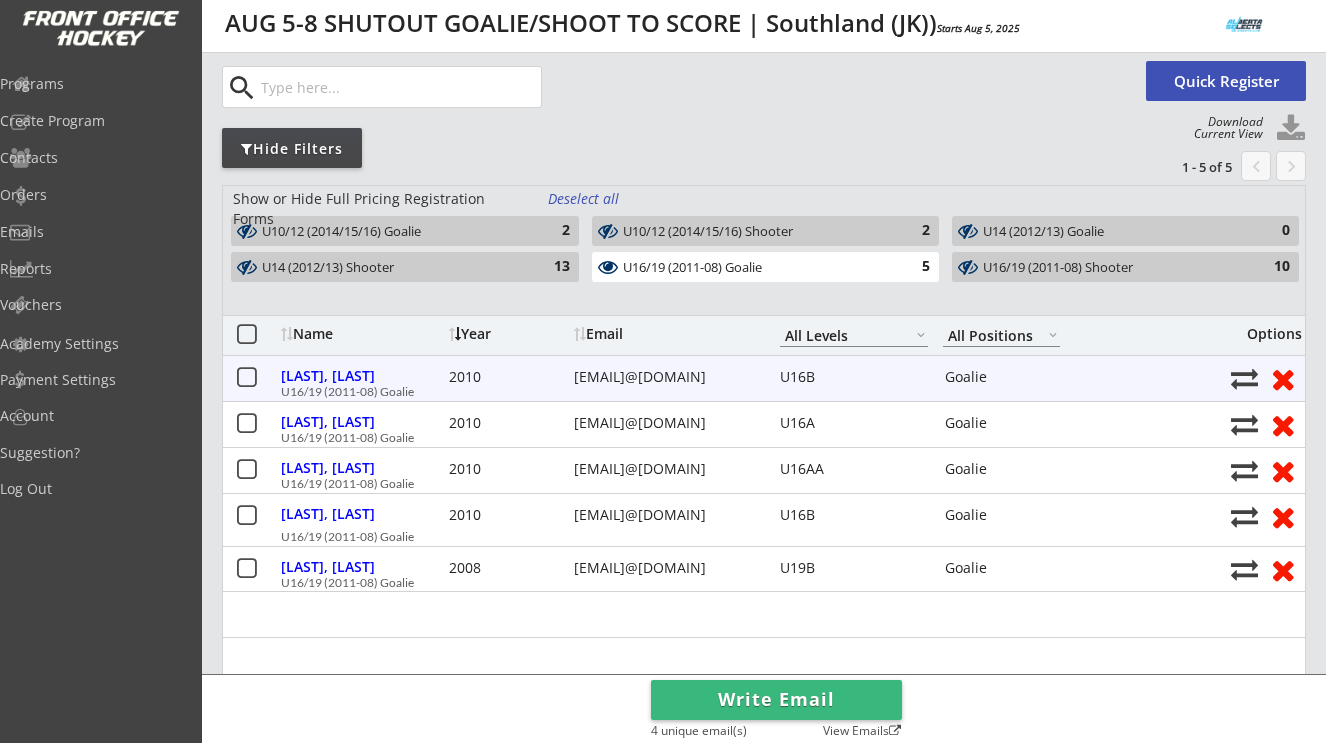 scroll, scrollTop: 0, scrollLeft: 0, axis: both 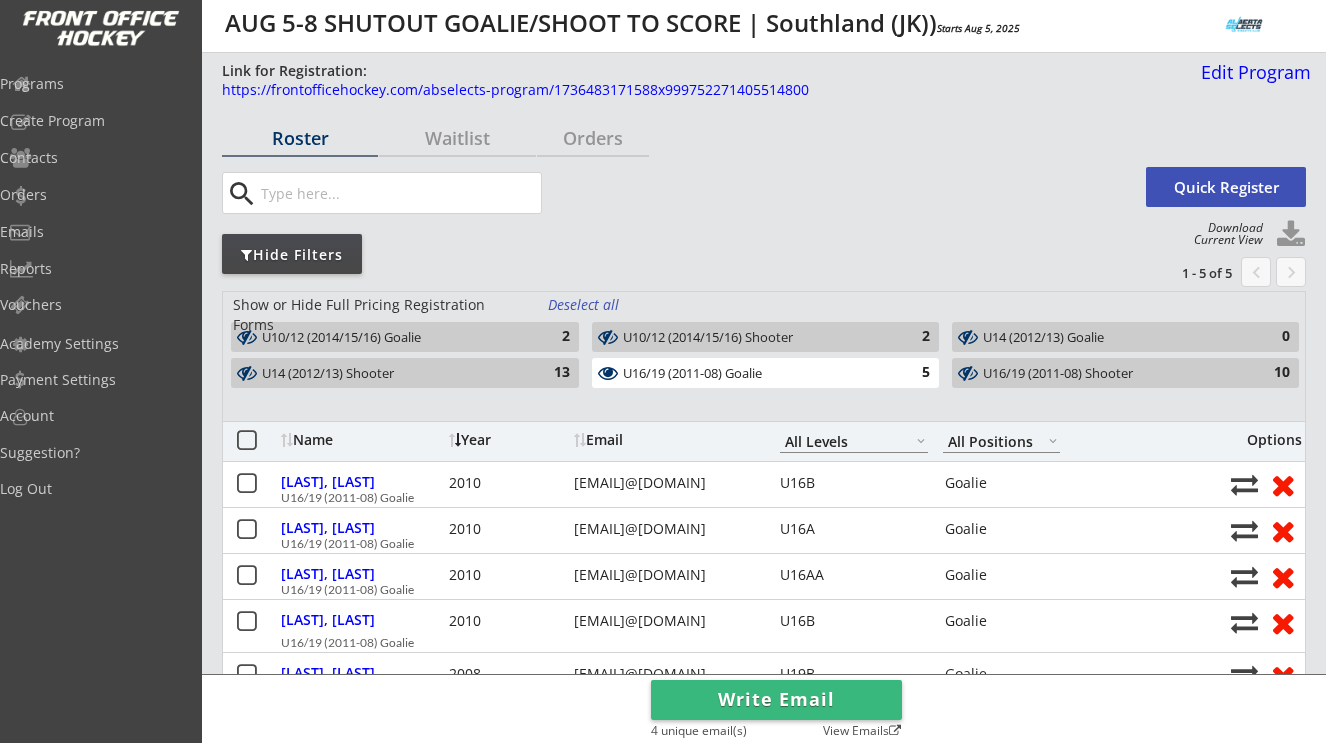 click on "U16/19 (2011-08) Goalie" at bounding box center [754, 374] 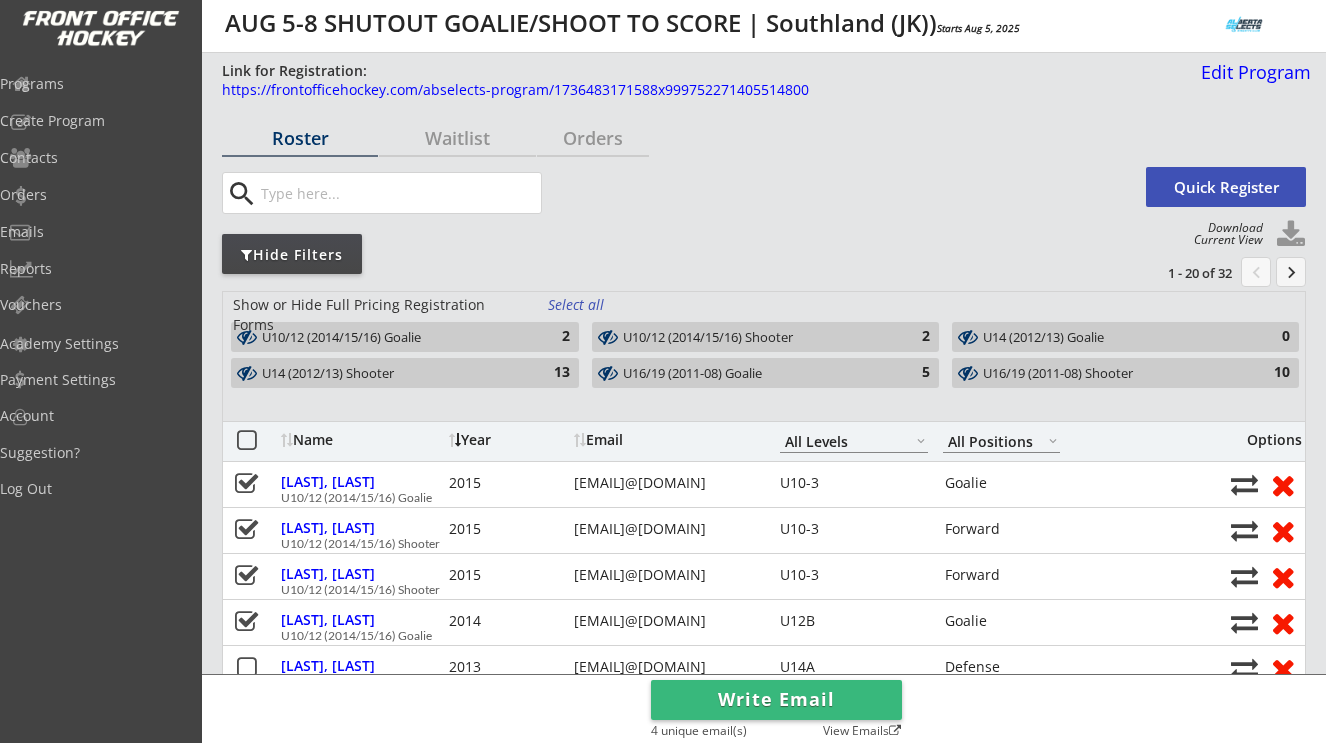 click on "U10/12 (2014/15/16) Shooter" at bounding box center [754, 338] 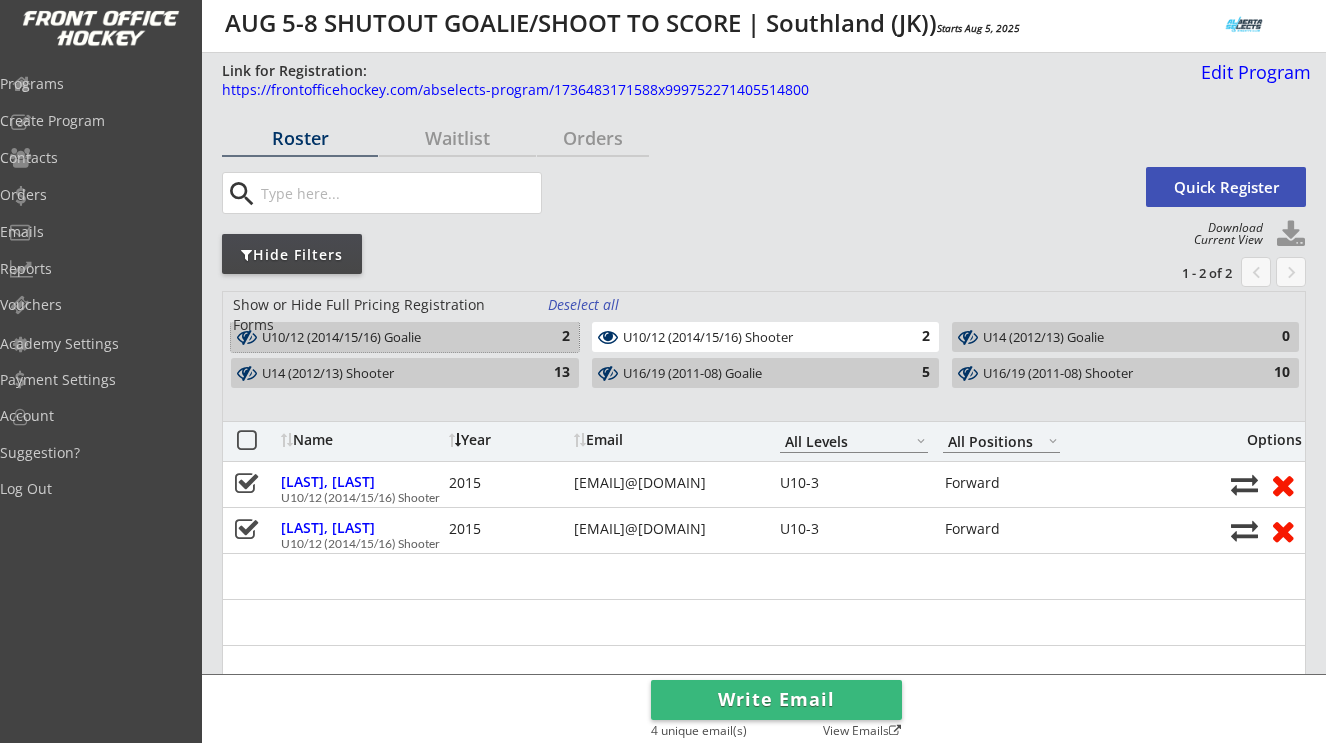 click on "2" at bounding box center [550, 337] 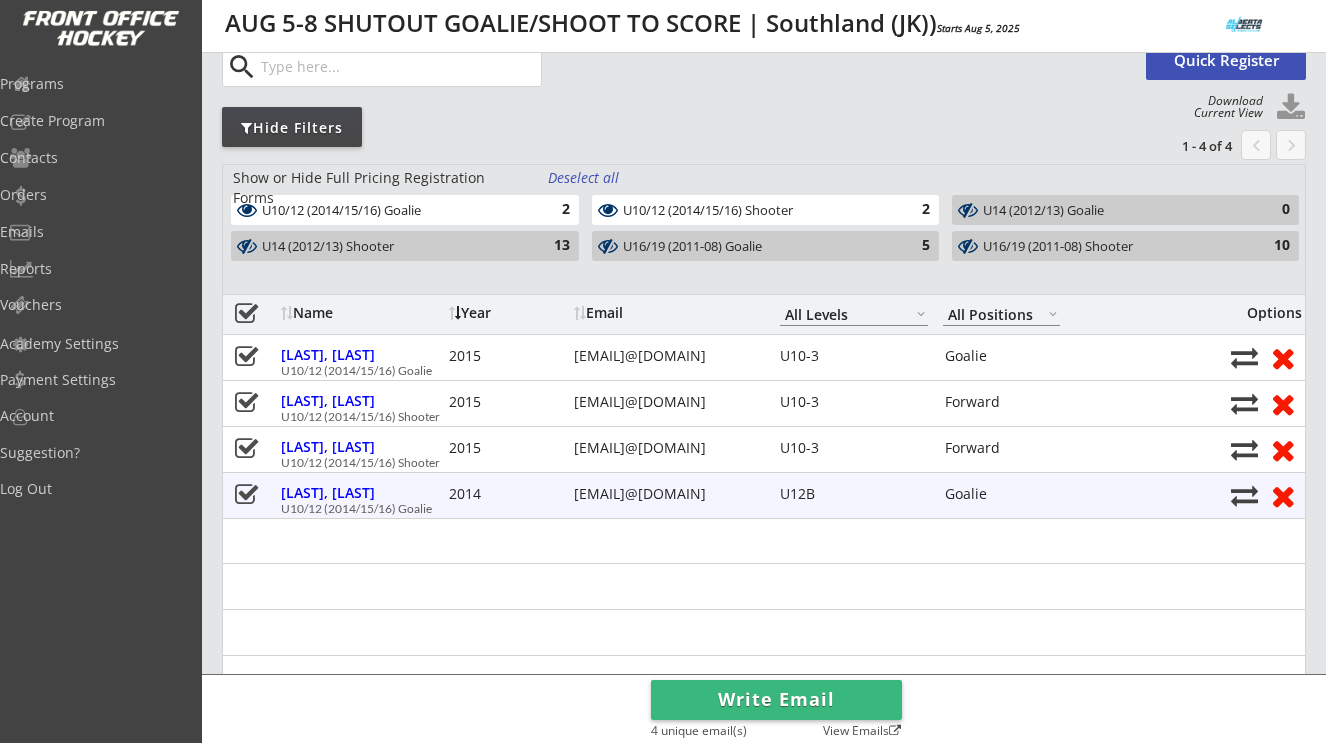 scroll, scrollTop: 200, scrollLeft: 0, axis: vertical 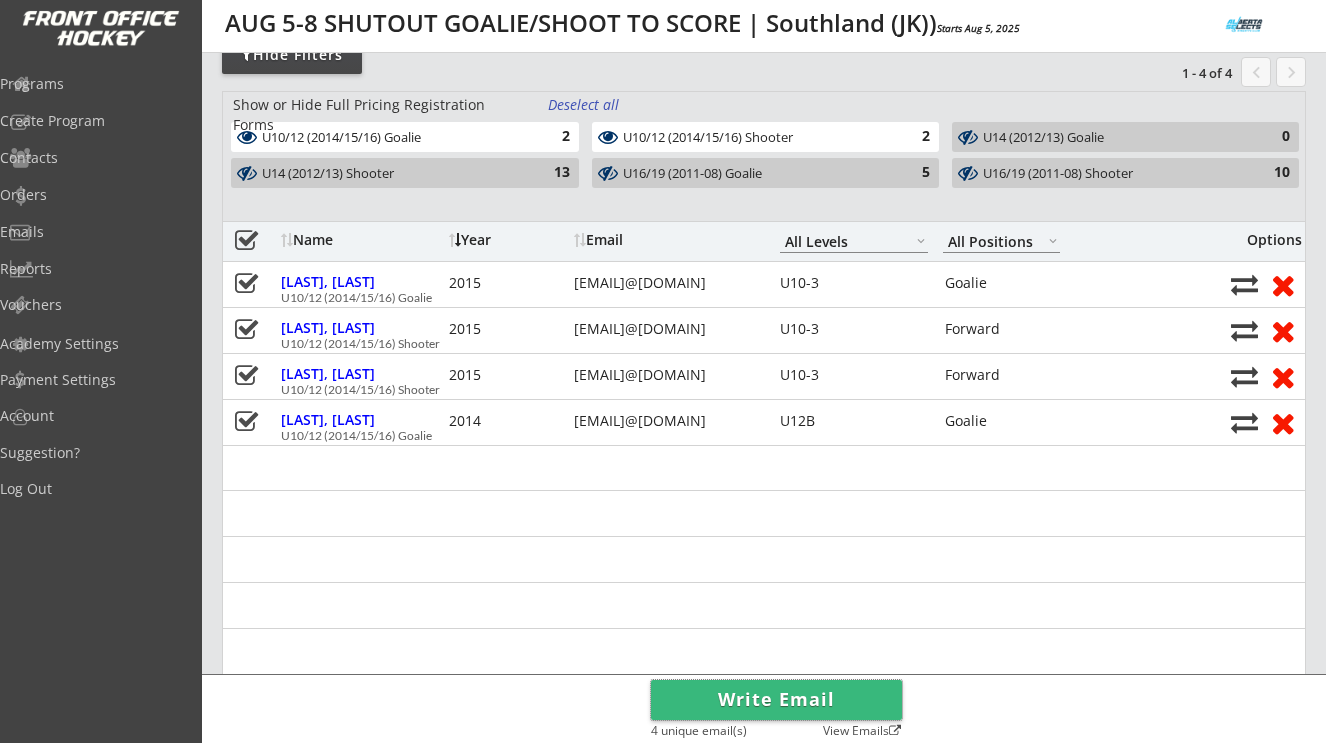click on "Write Email" at bounding box center [776, 700] 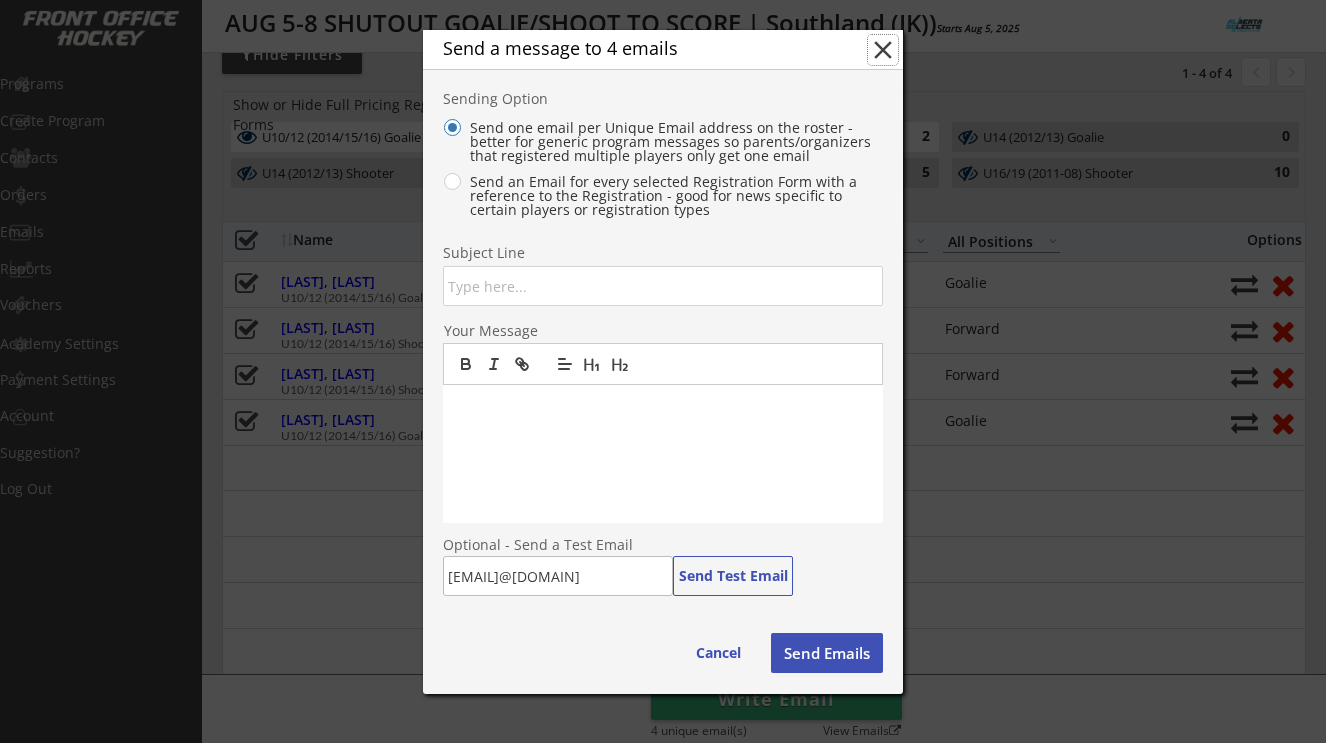 click on "close" at bounding box center (883, 50) 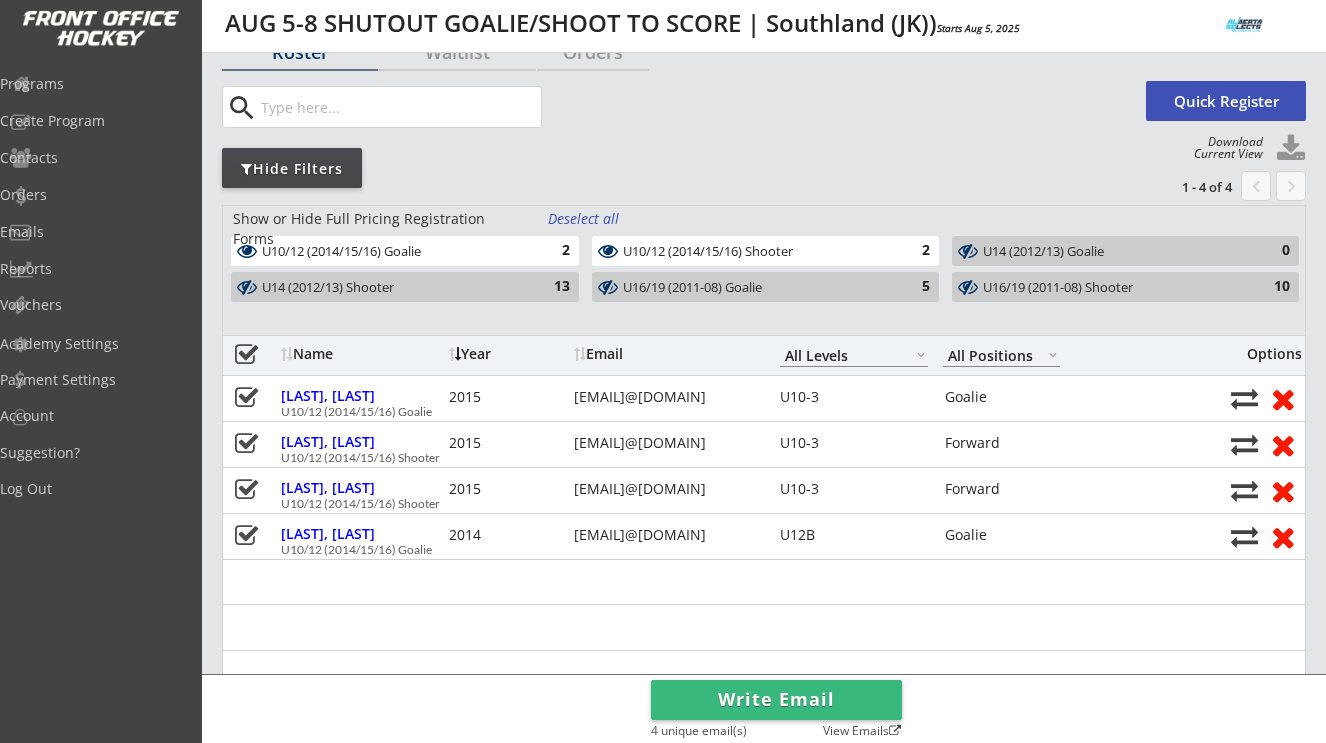 scroll, scrollTop: 51, scrollLeft: 0, axis: vertical 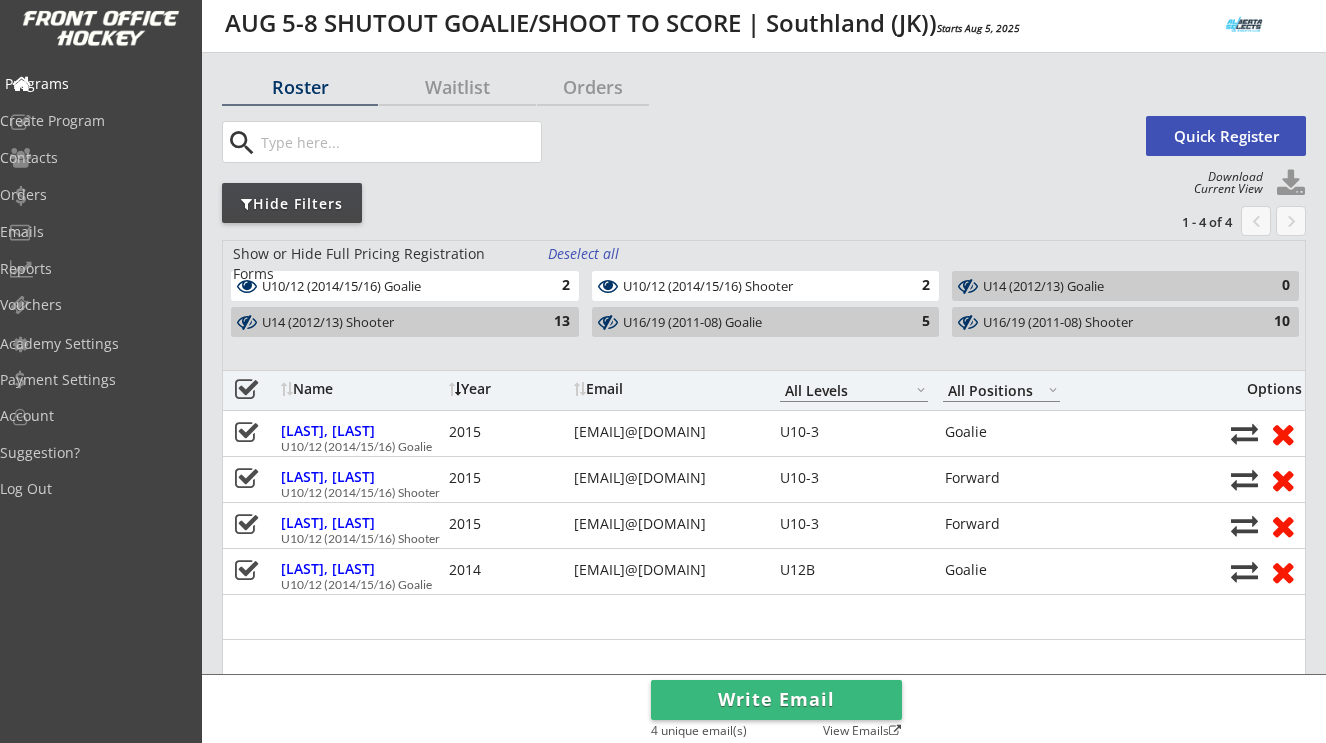click on "Programs" at bounding box center [95, 84] 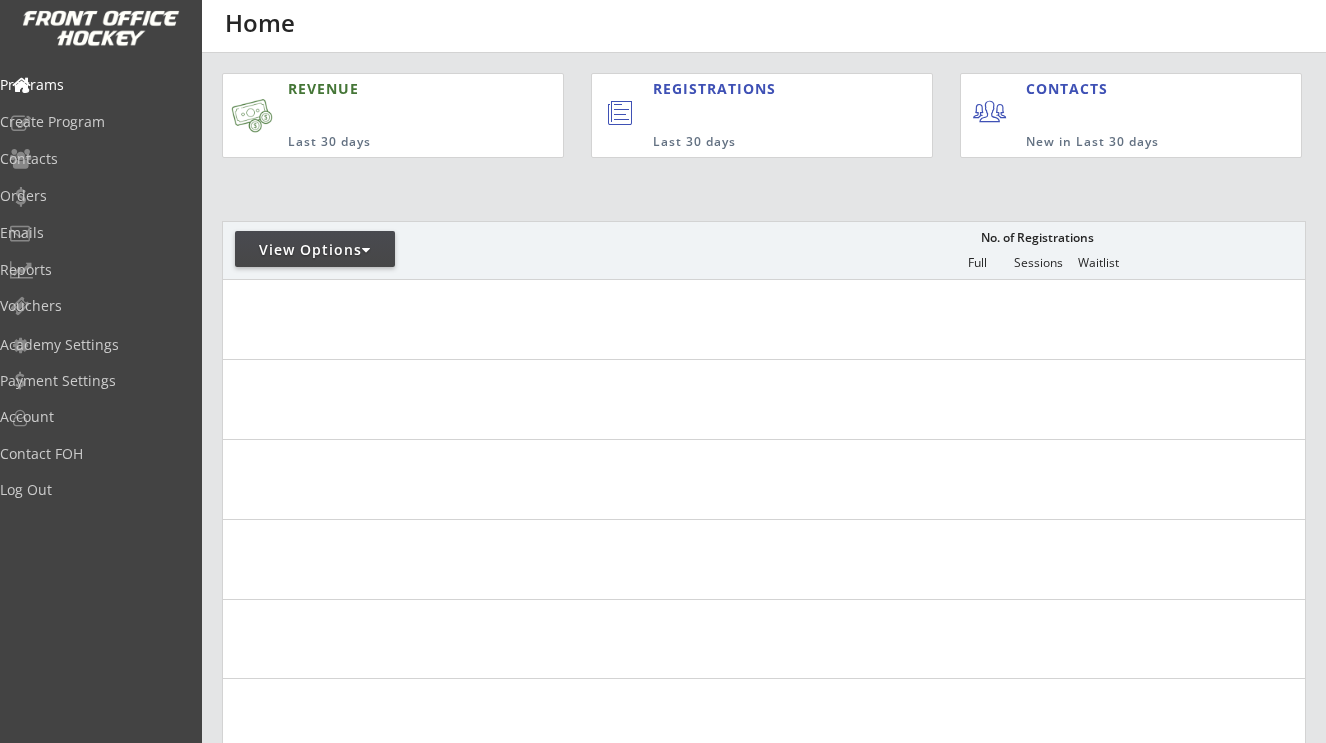 scroll, scrollTop: 0, scrollLeft: 0, axis: both 